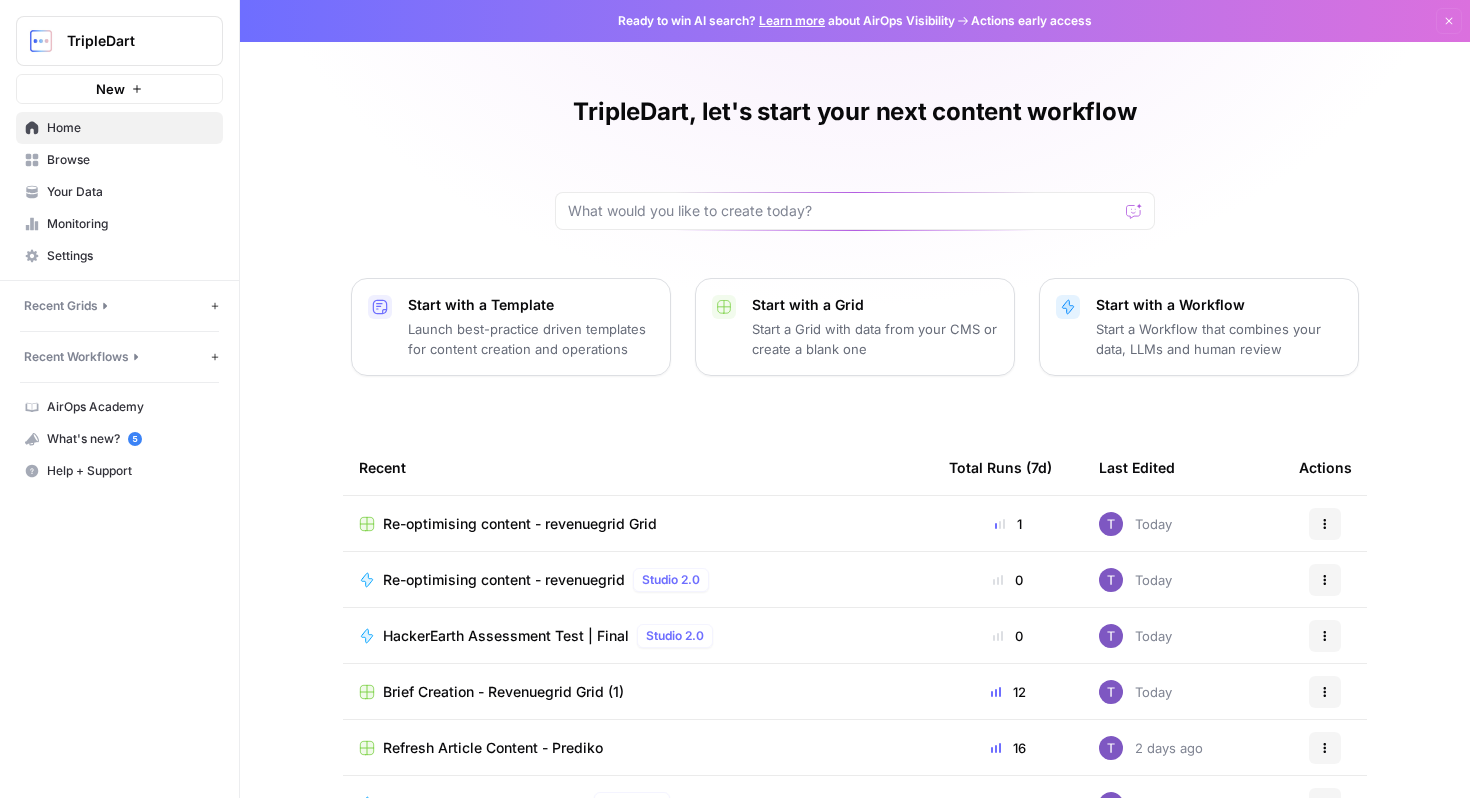 scroll, scrollTop: 0, scrollLeft: 0, axis: both 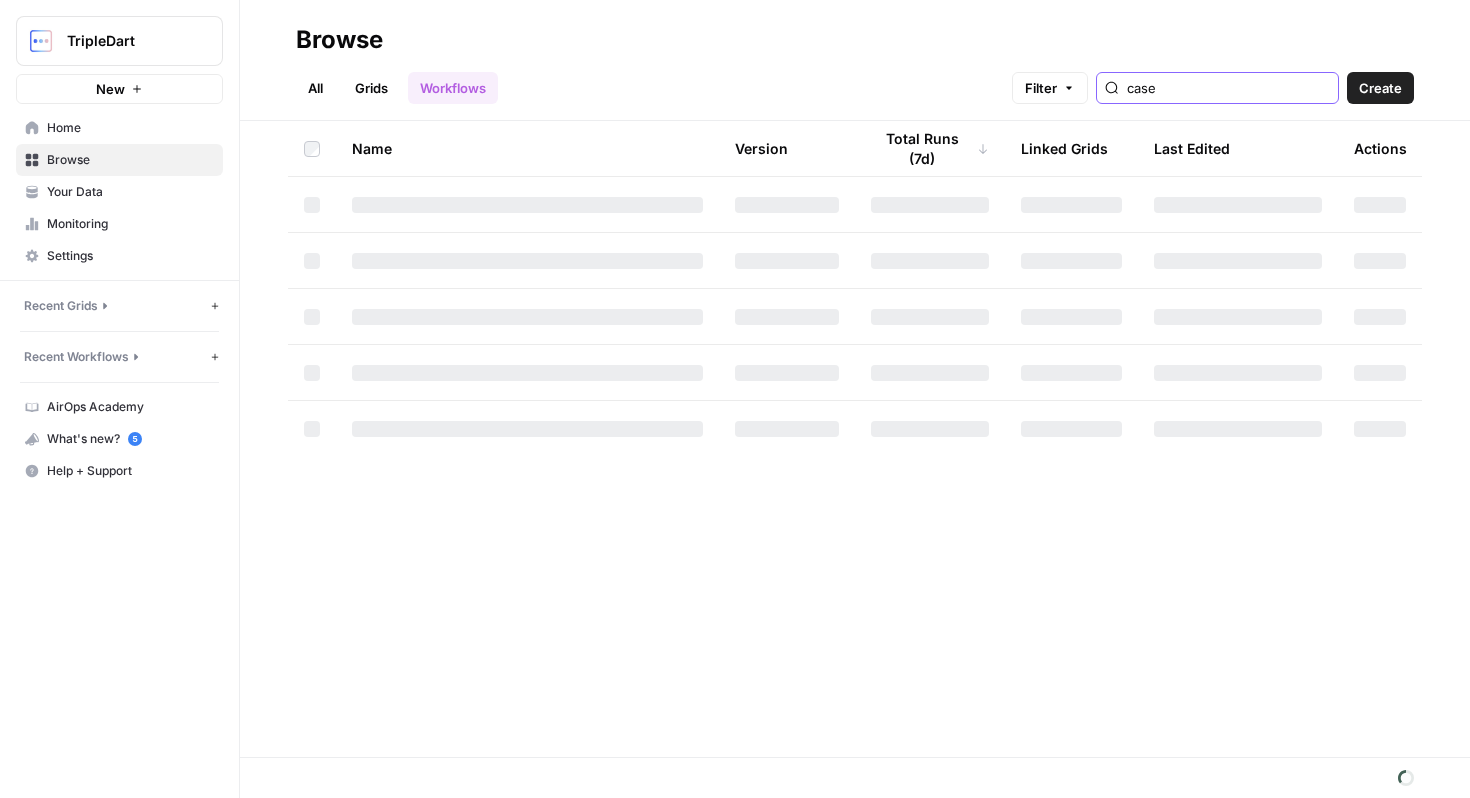 click on "case" at bounding box center [1228, 88] 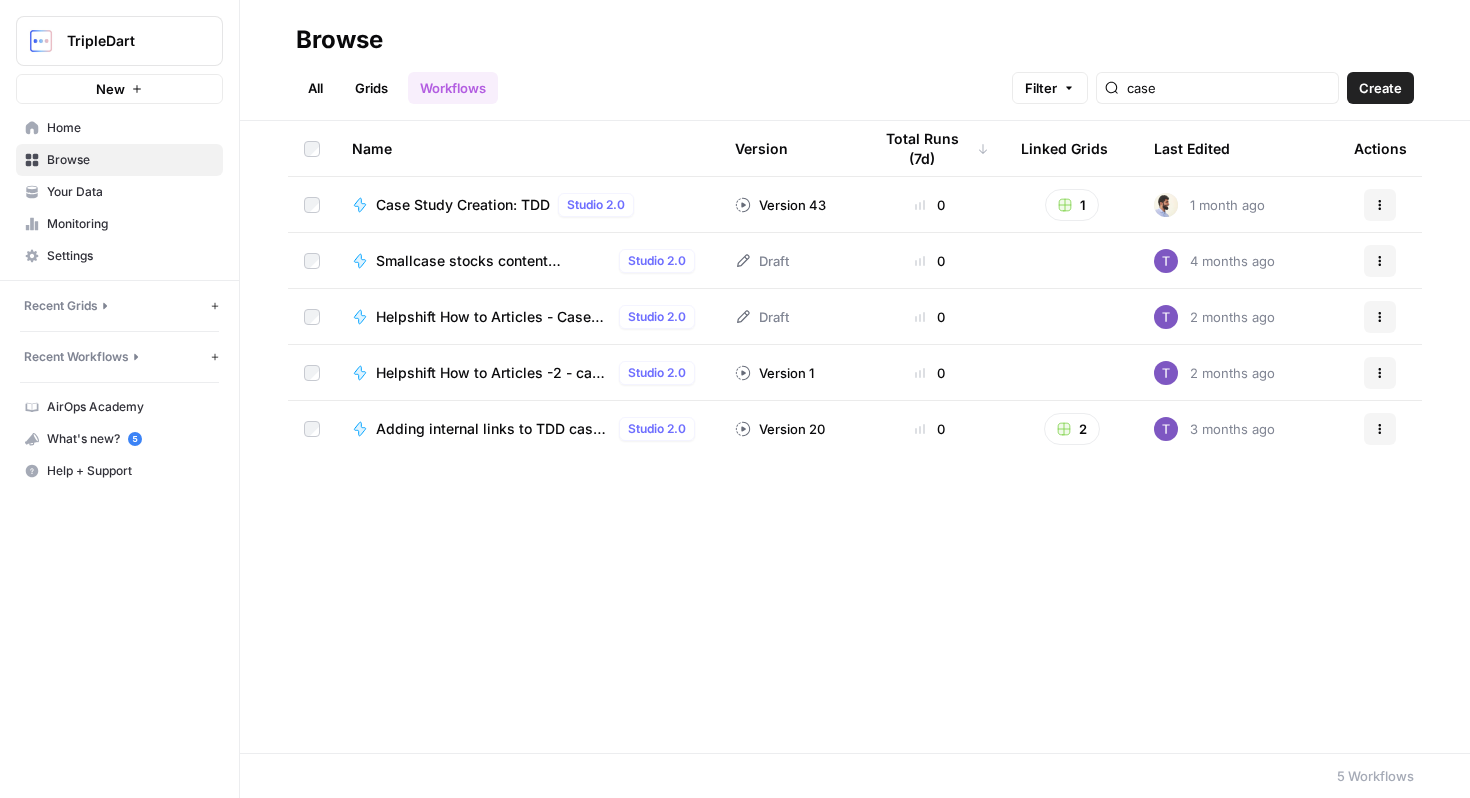 click on "Case Study Creation: TDD" at bounding box center [463, 205] 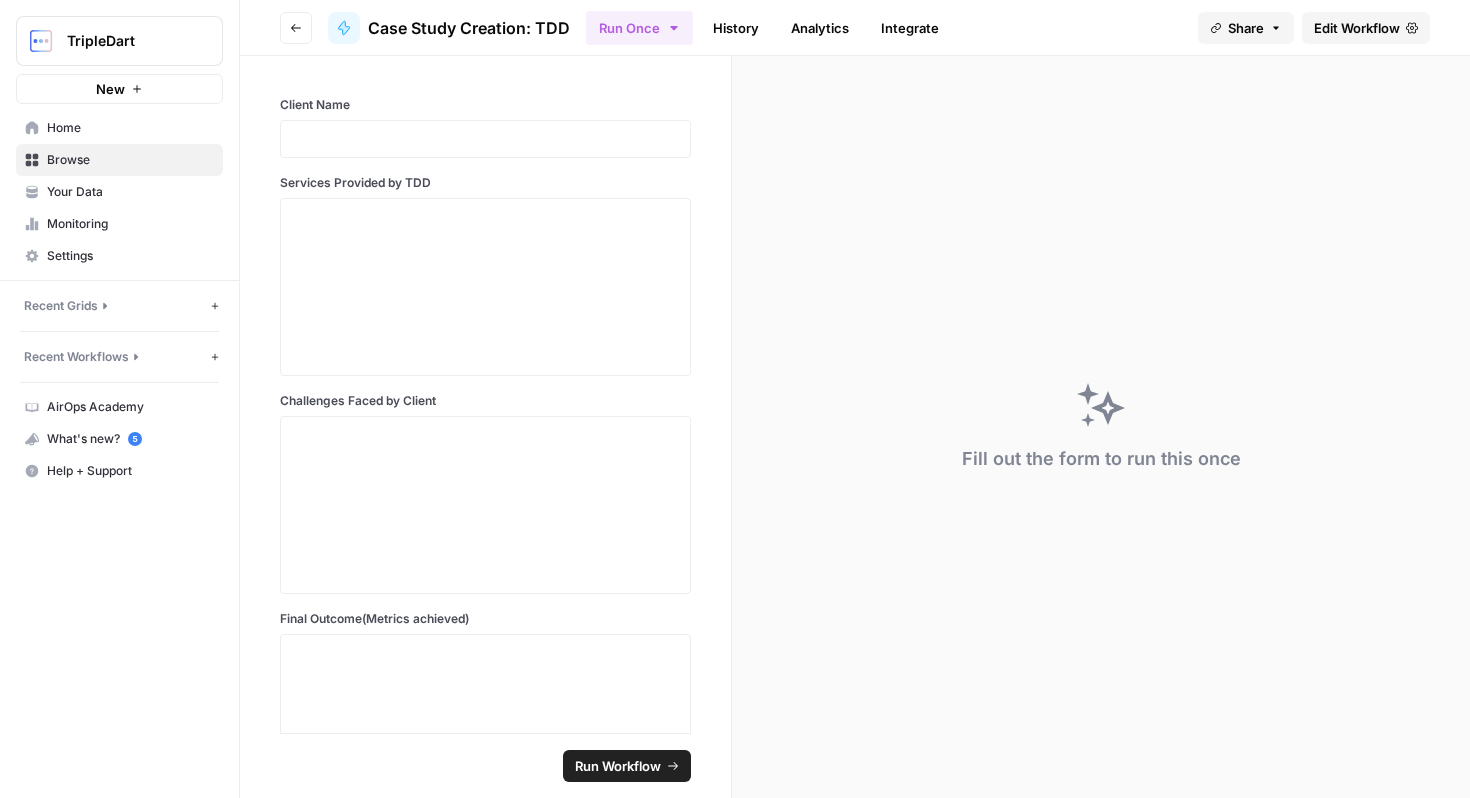 click on "History" at bounding box center [736, 28] 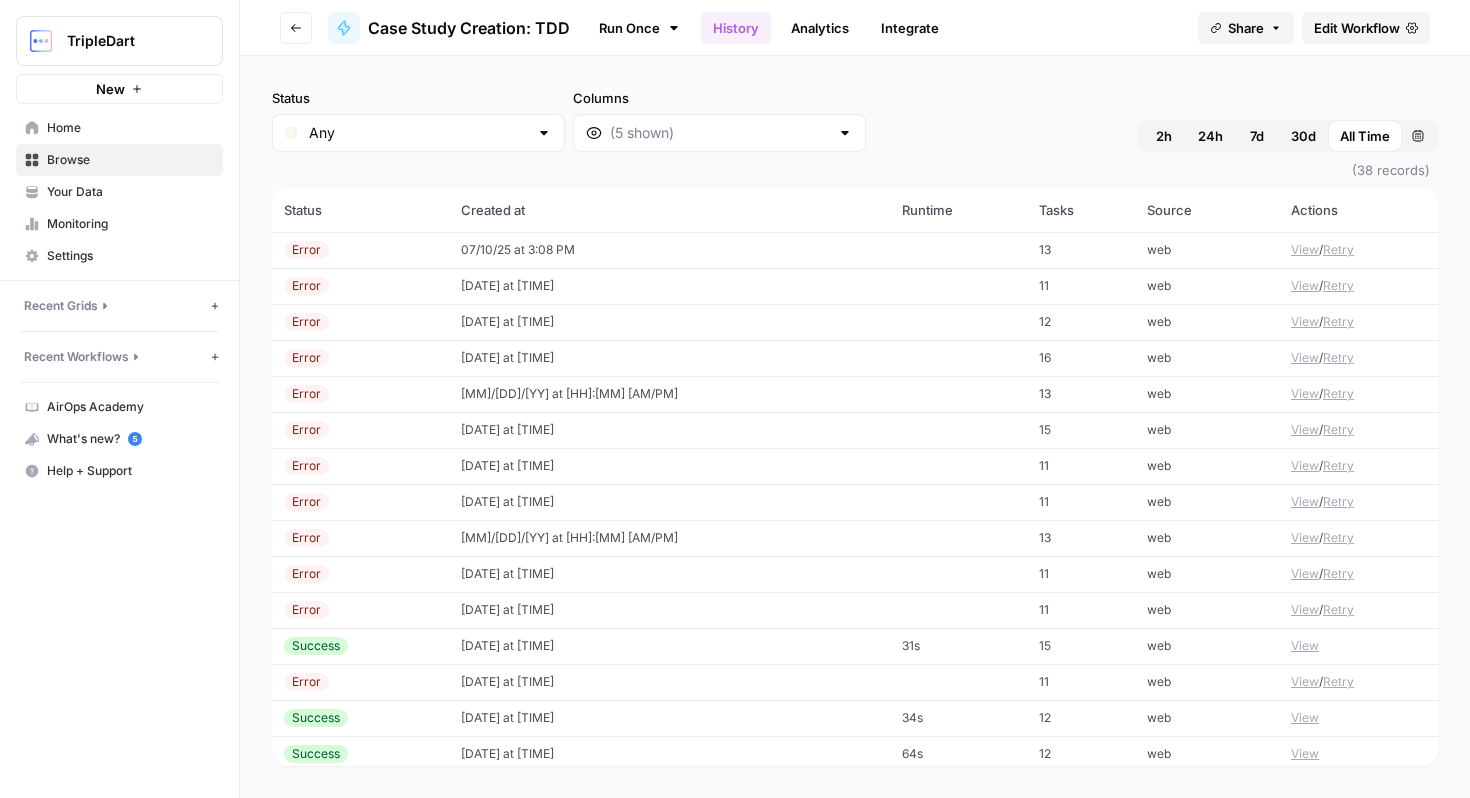 click on "Success" at bounding box center [360, 646] 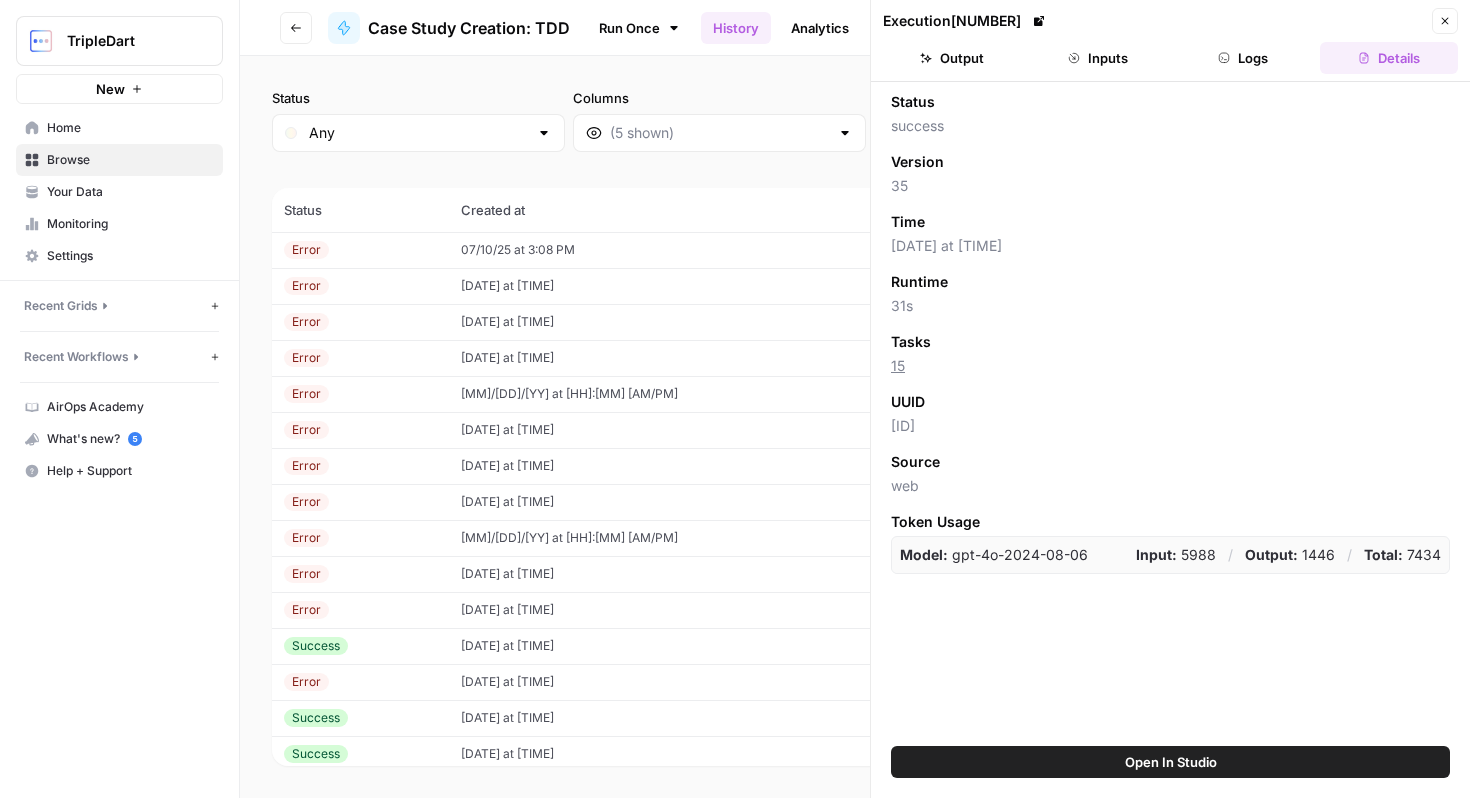 click on "[DATE] at [TIME]" at bounding box center [669, 646] 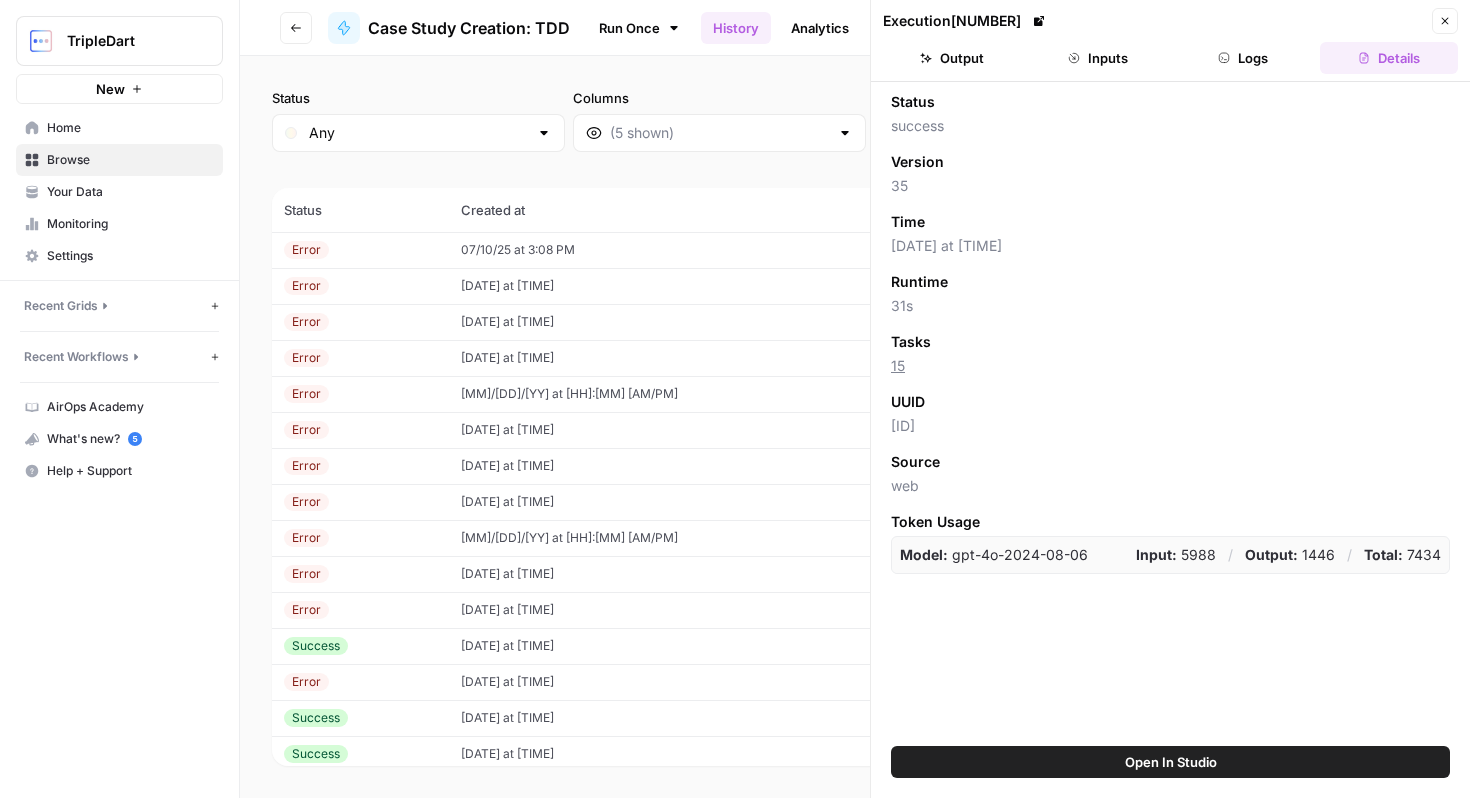 click 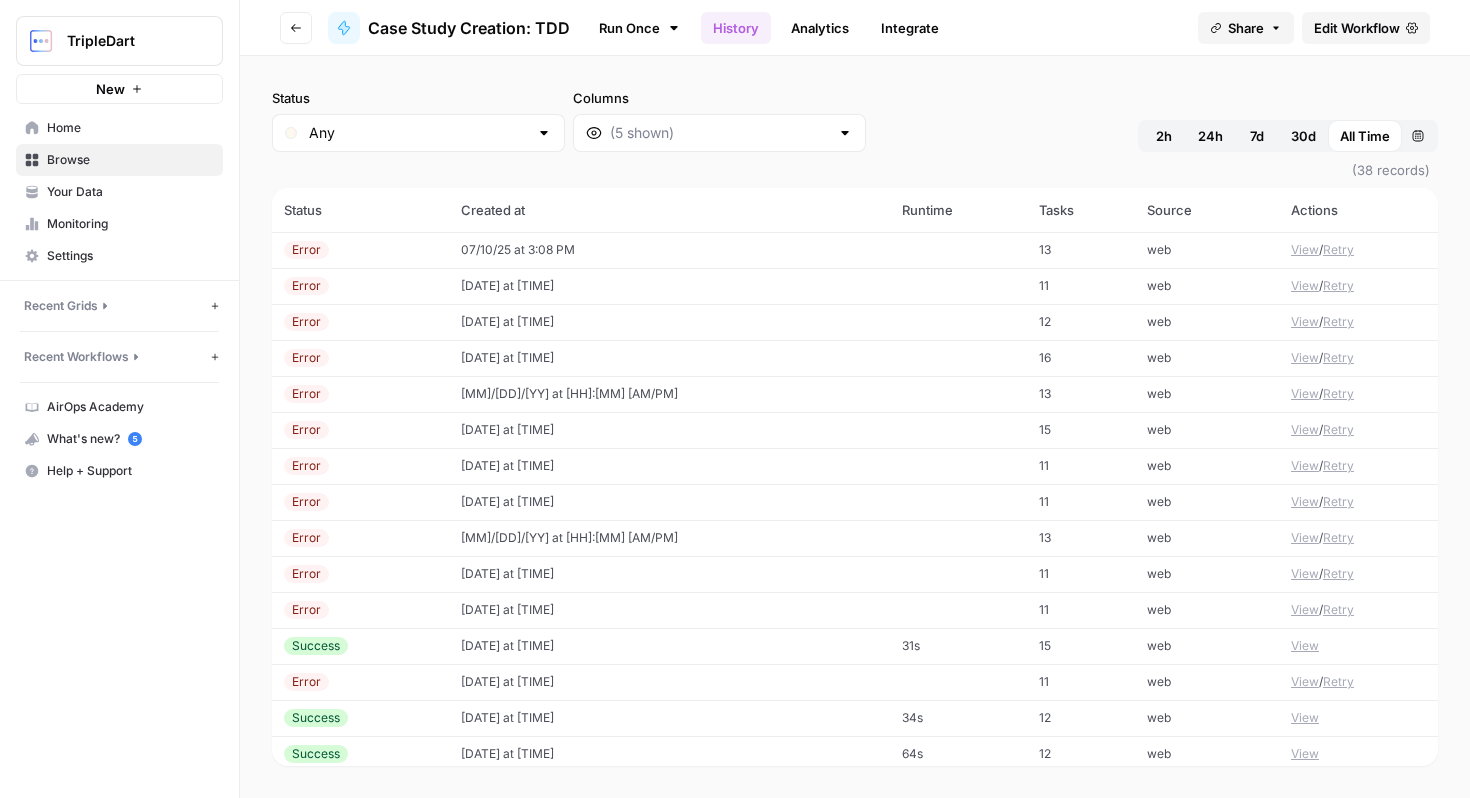 click on "[DATE] at [TIME]" at bounding box center [669, 646] 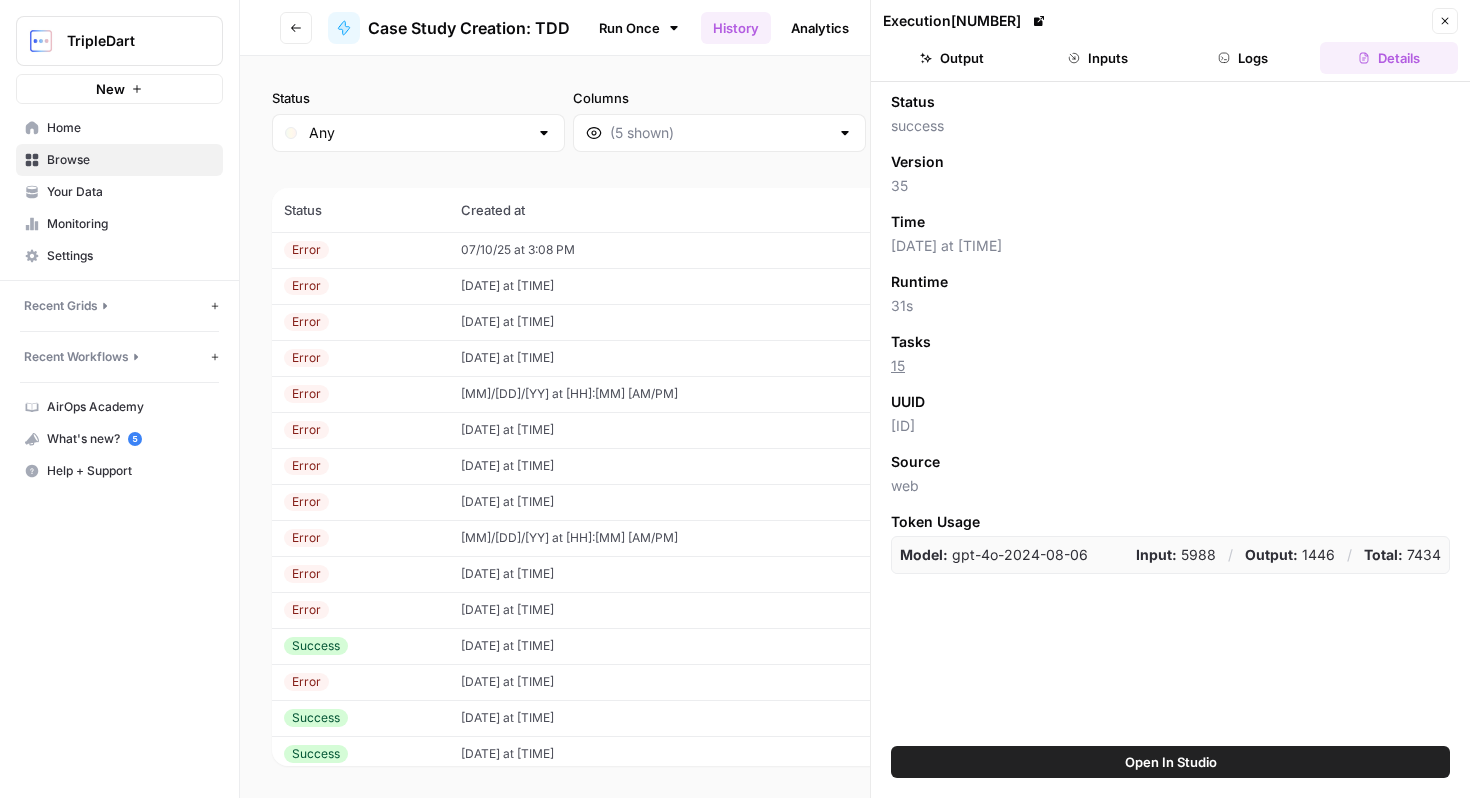click on "Inputs" at bounding box center (1098, 58) 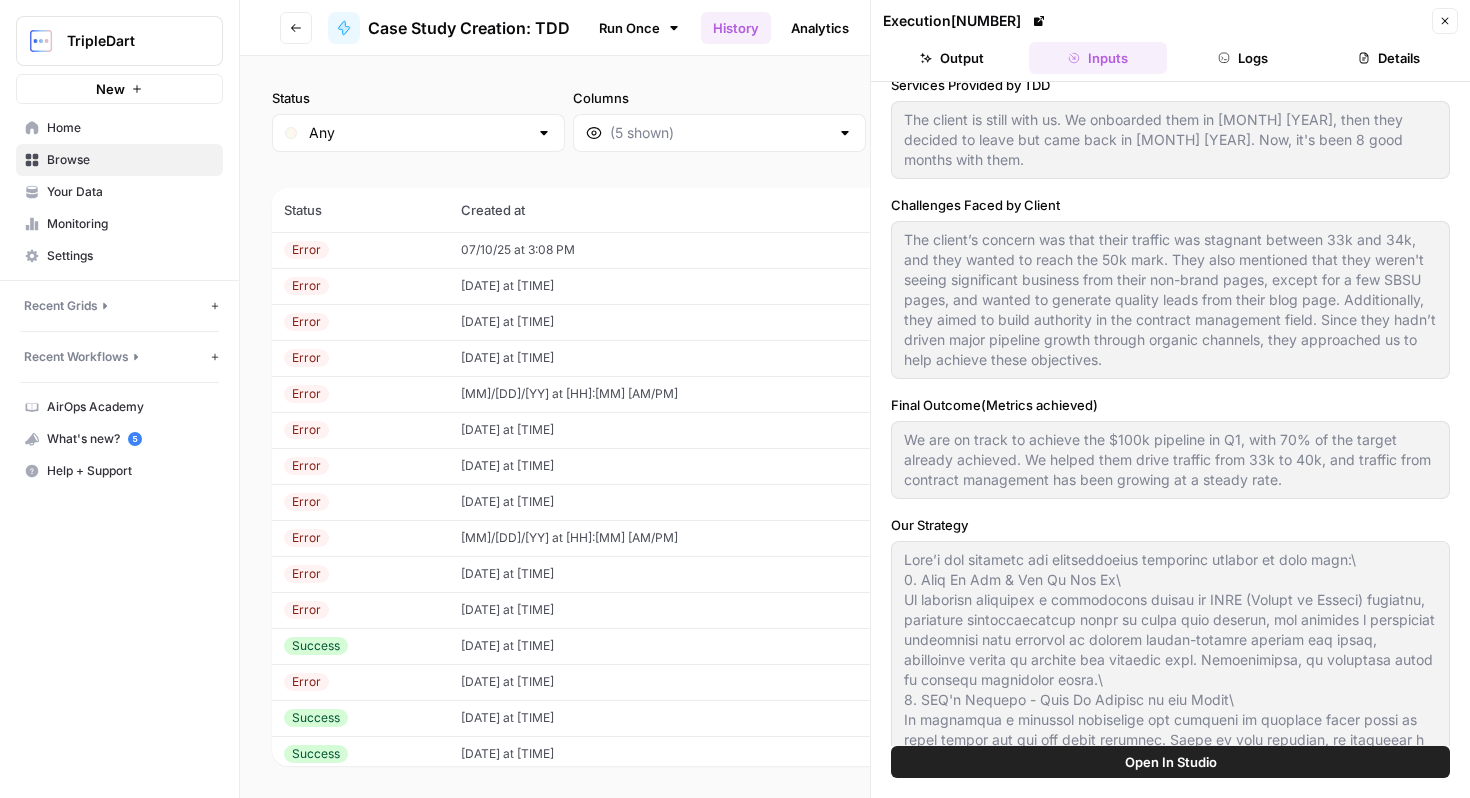 scroll, scrollTop: 0, scrollLeft: 0, axis: both 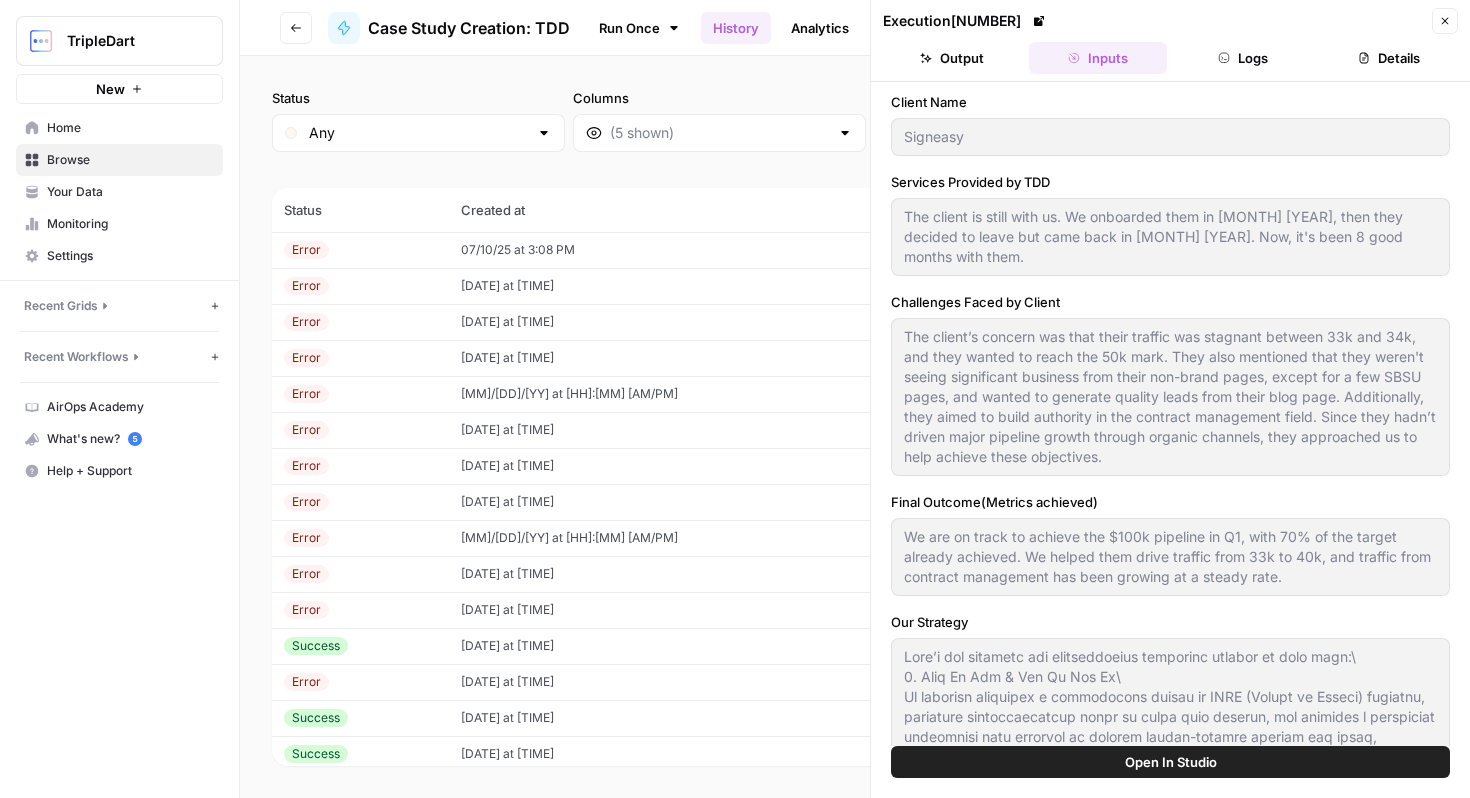 drag, startPoint x: 1004, startPoint y: 125, endPoint x: 907, endPoint y: 138, distance: 97.867256 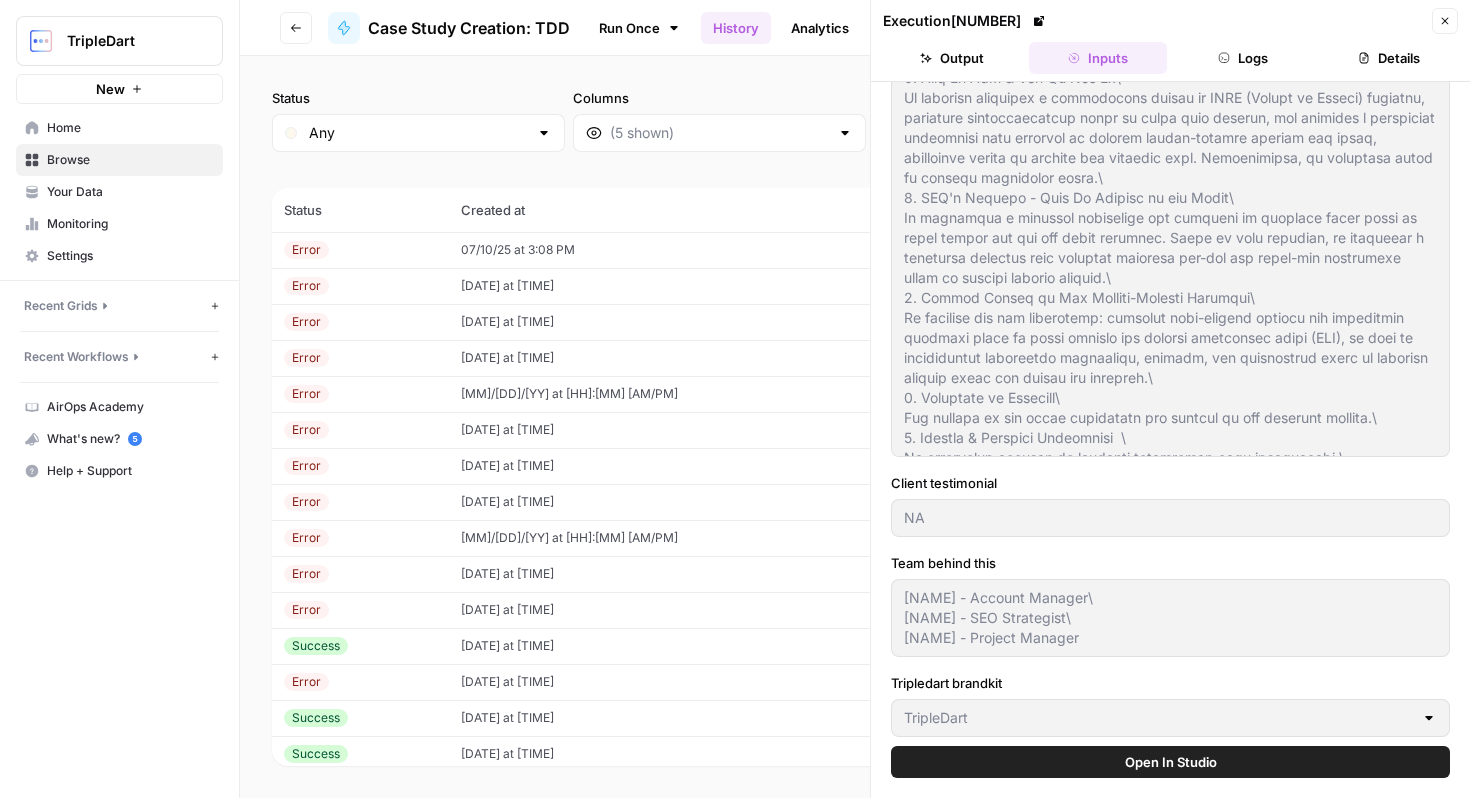 scroll, scrollTop: 571, scrollLeft: 0, axis: vertical 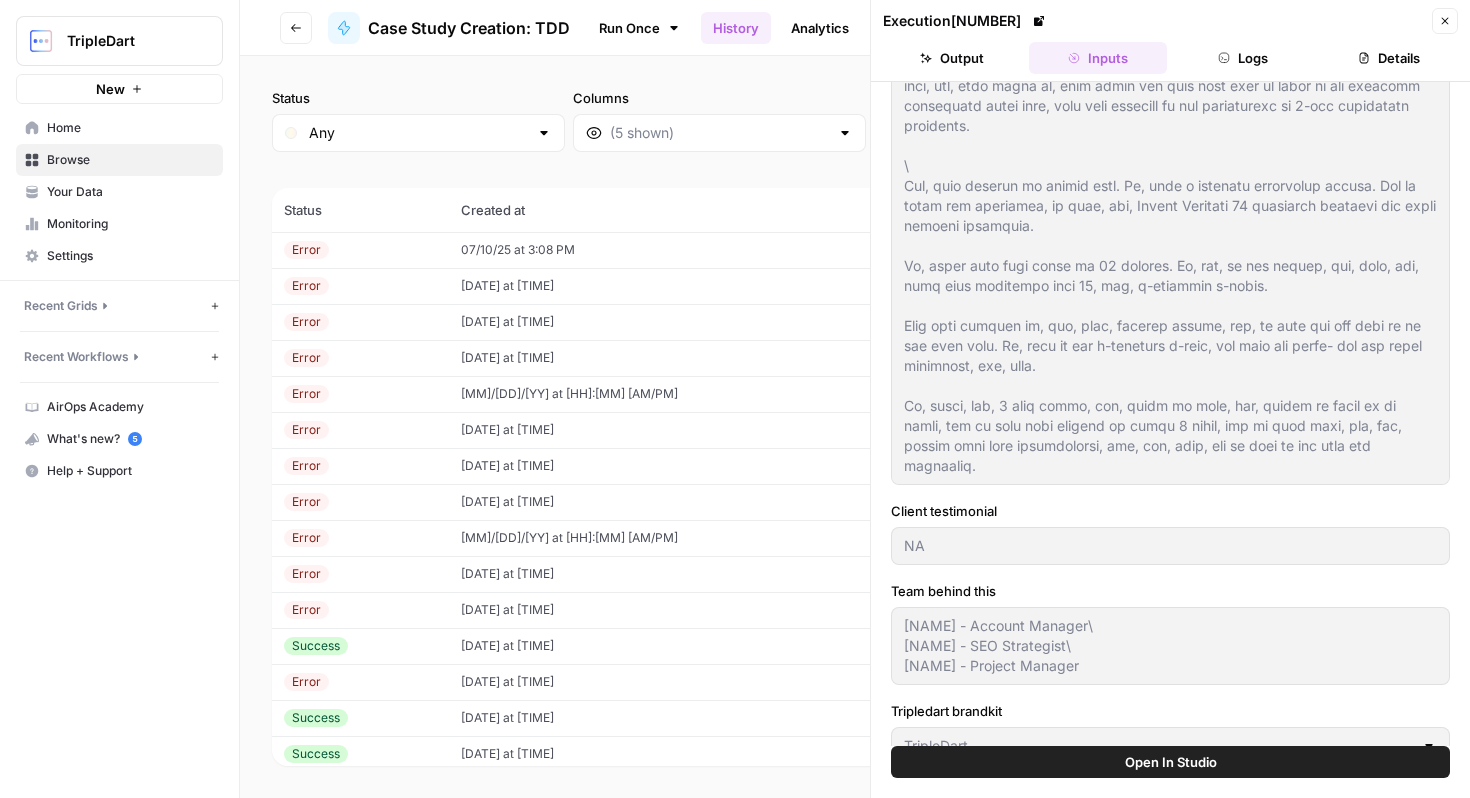 click at bounding box center [1170, 276] 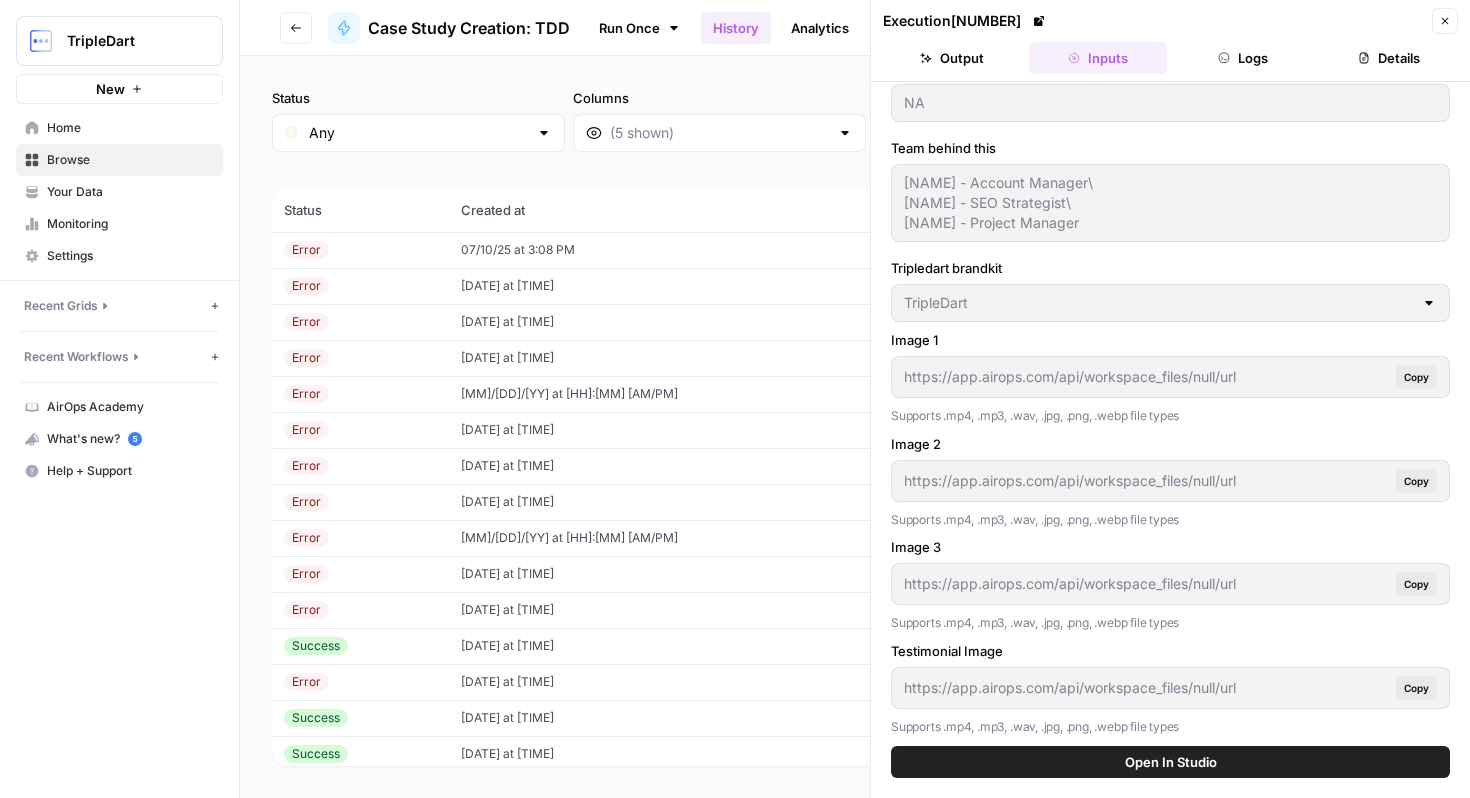 scroll, scrollTop: 1194, scrollLeft: 0, axis: vertical 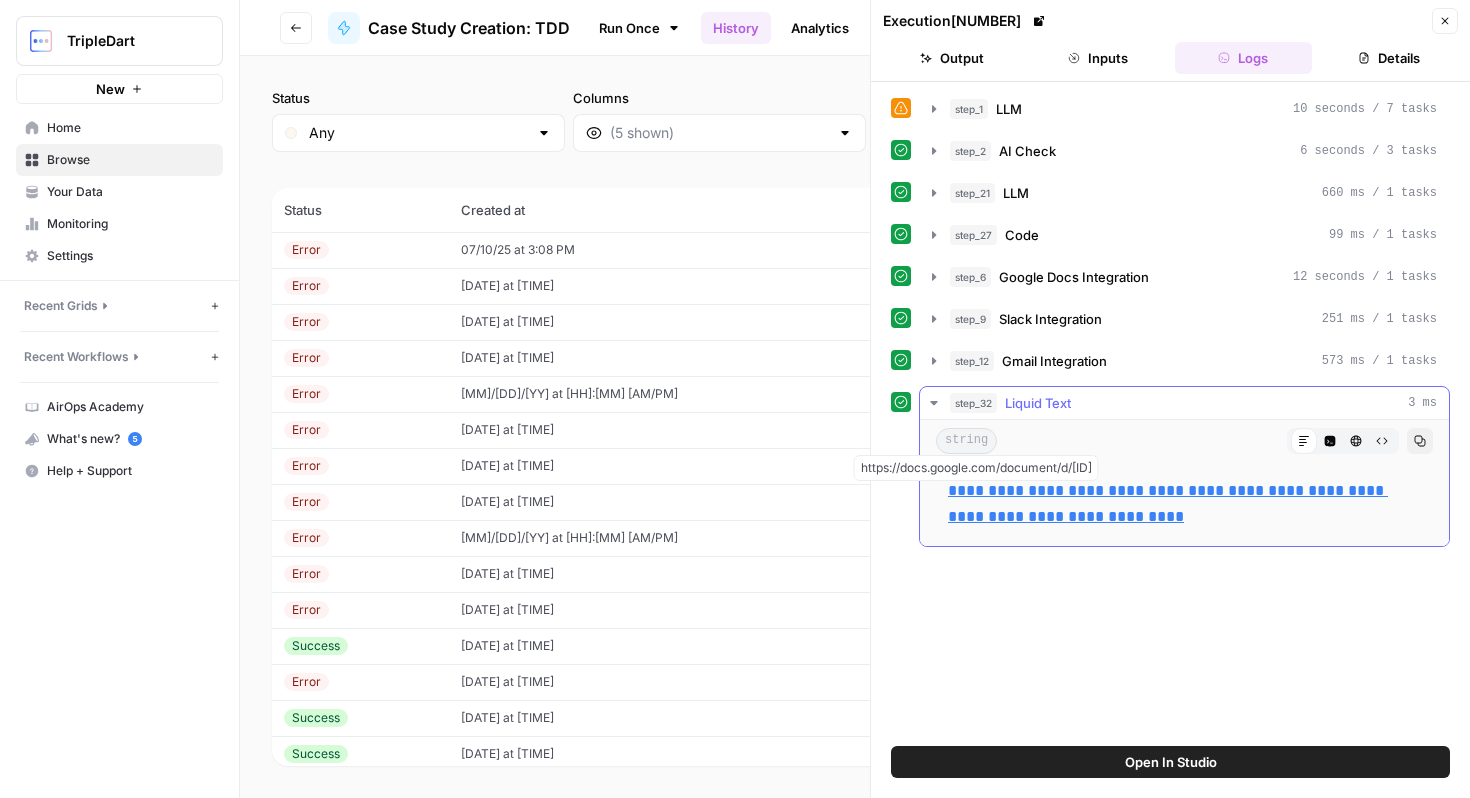 click on "**********" at bounding box center (1184, 504) 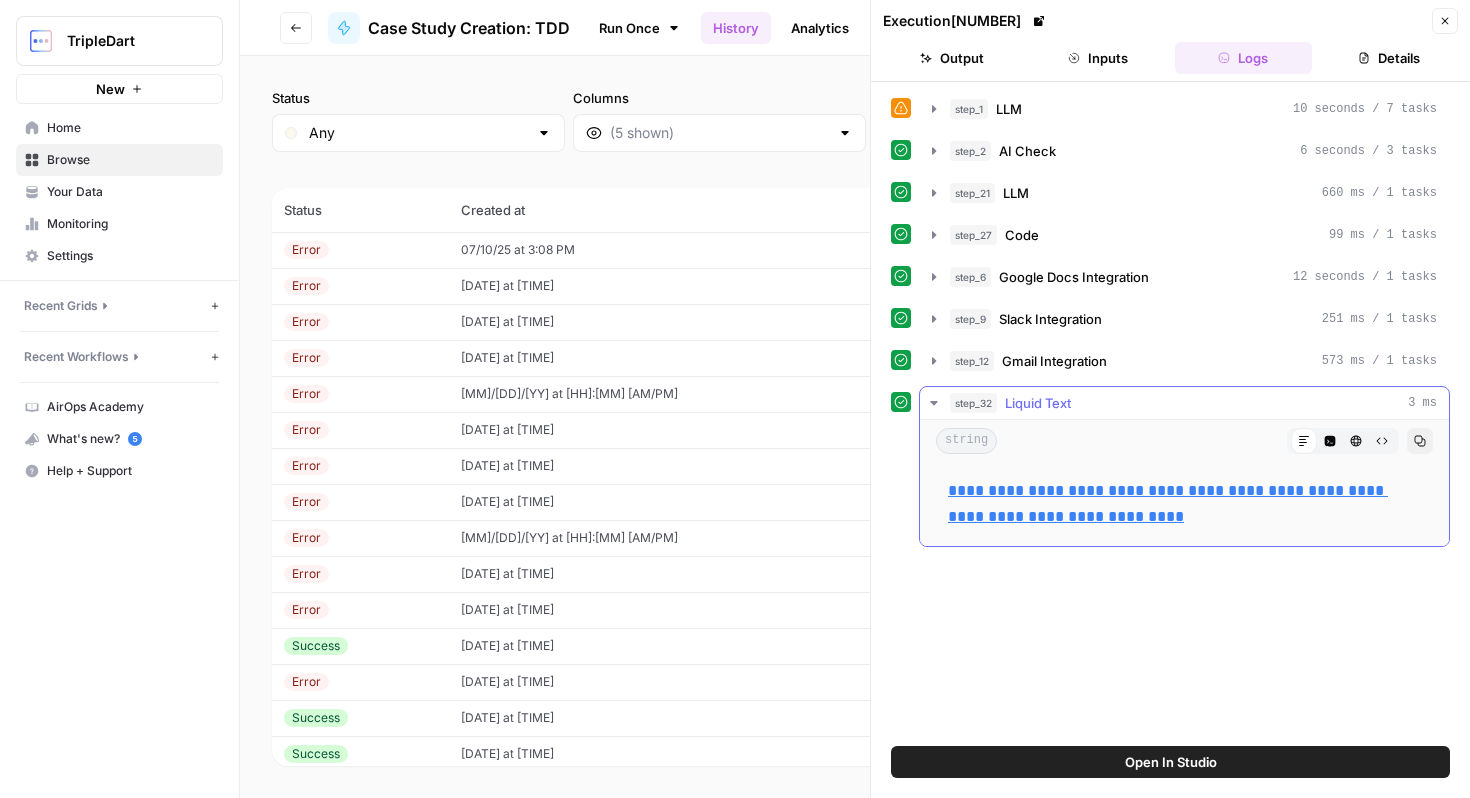 click on "**********" at bounding box center [1168, 503] 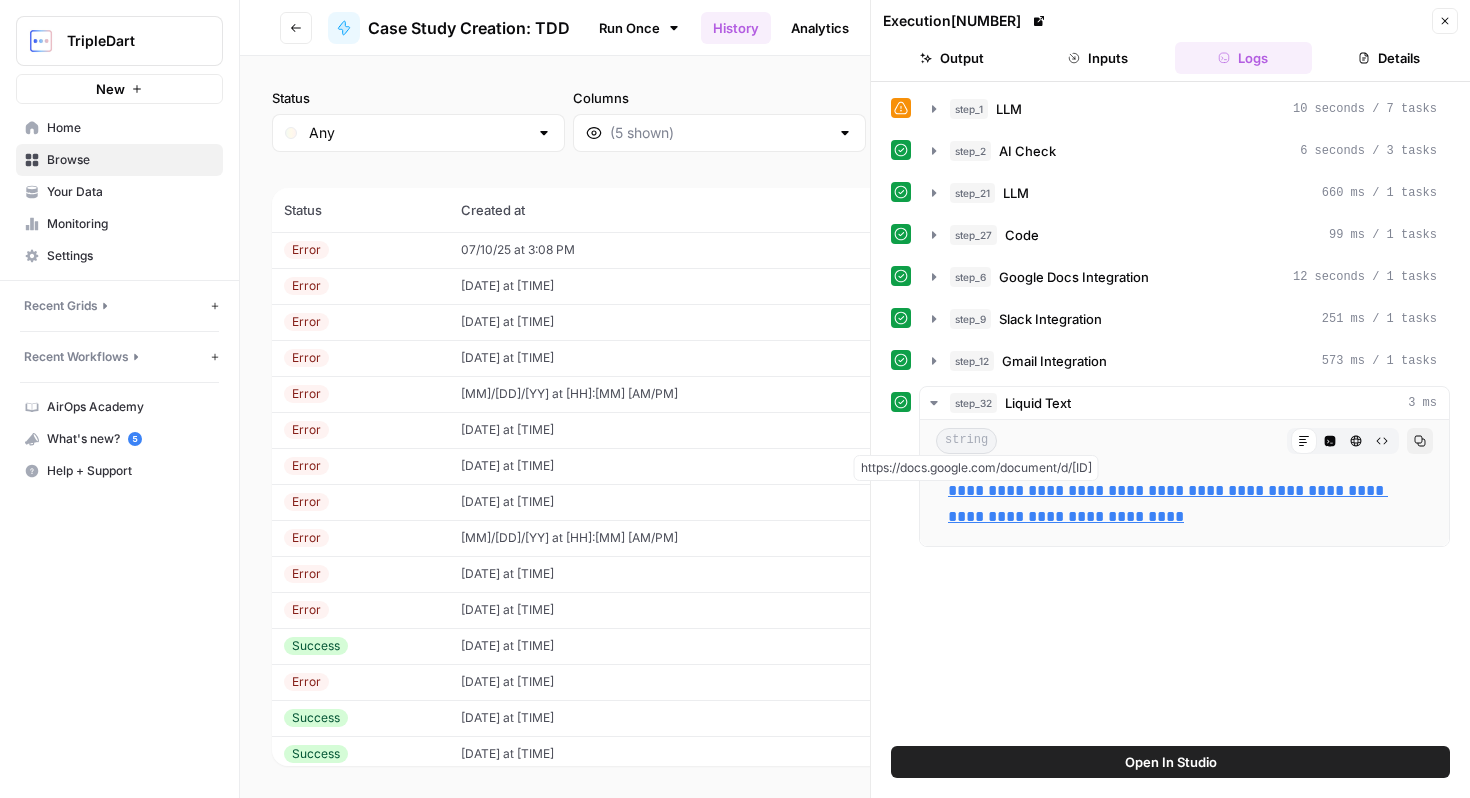 click 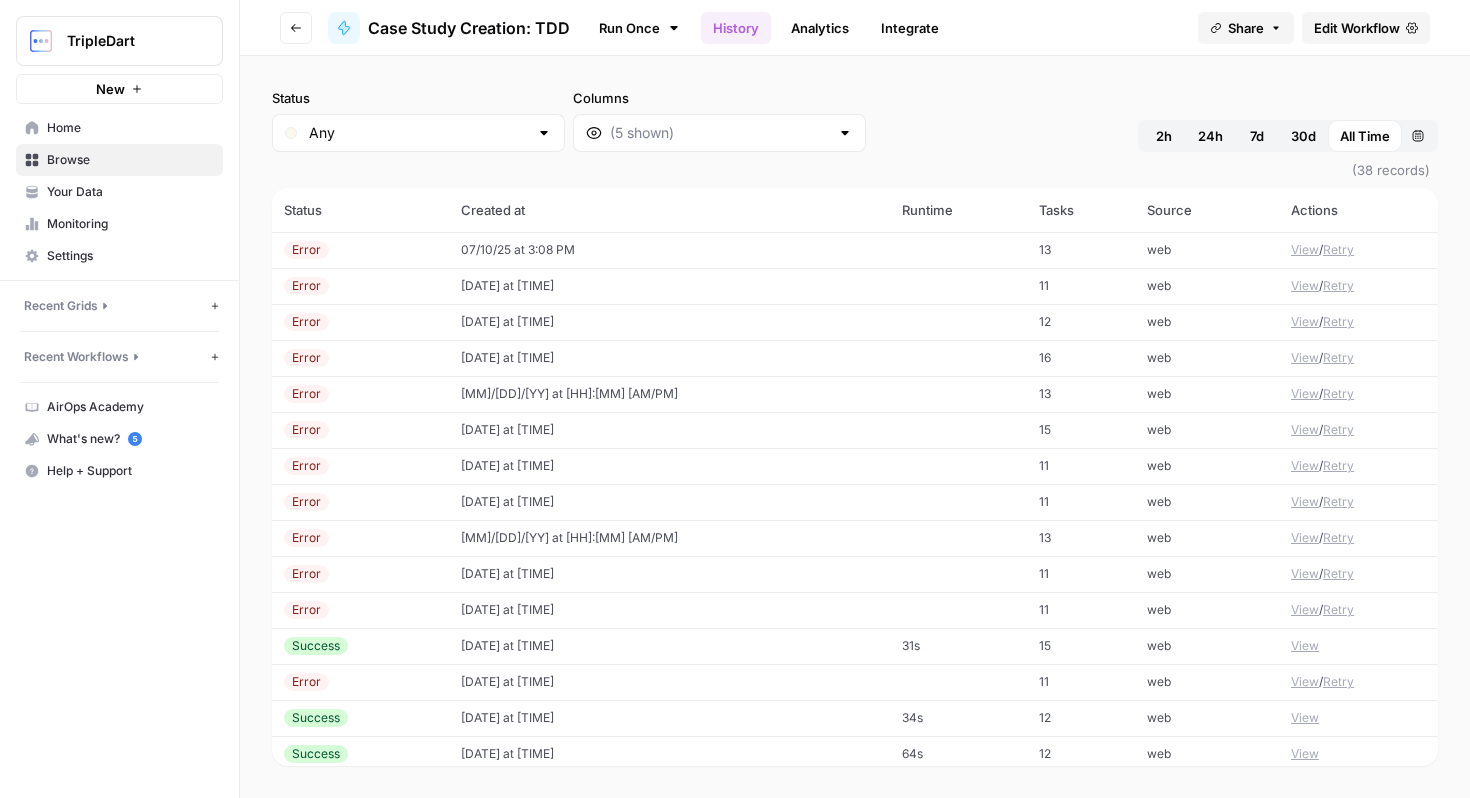 click on "Success" at bounding box center (360, 646) 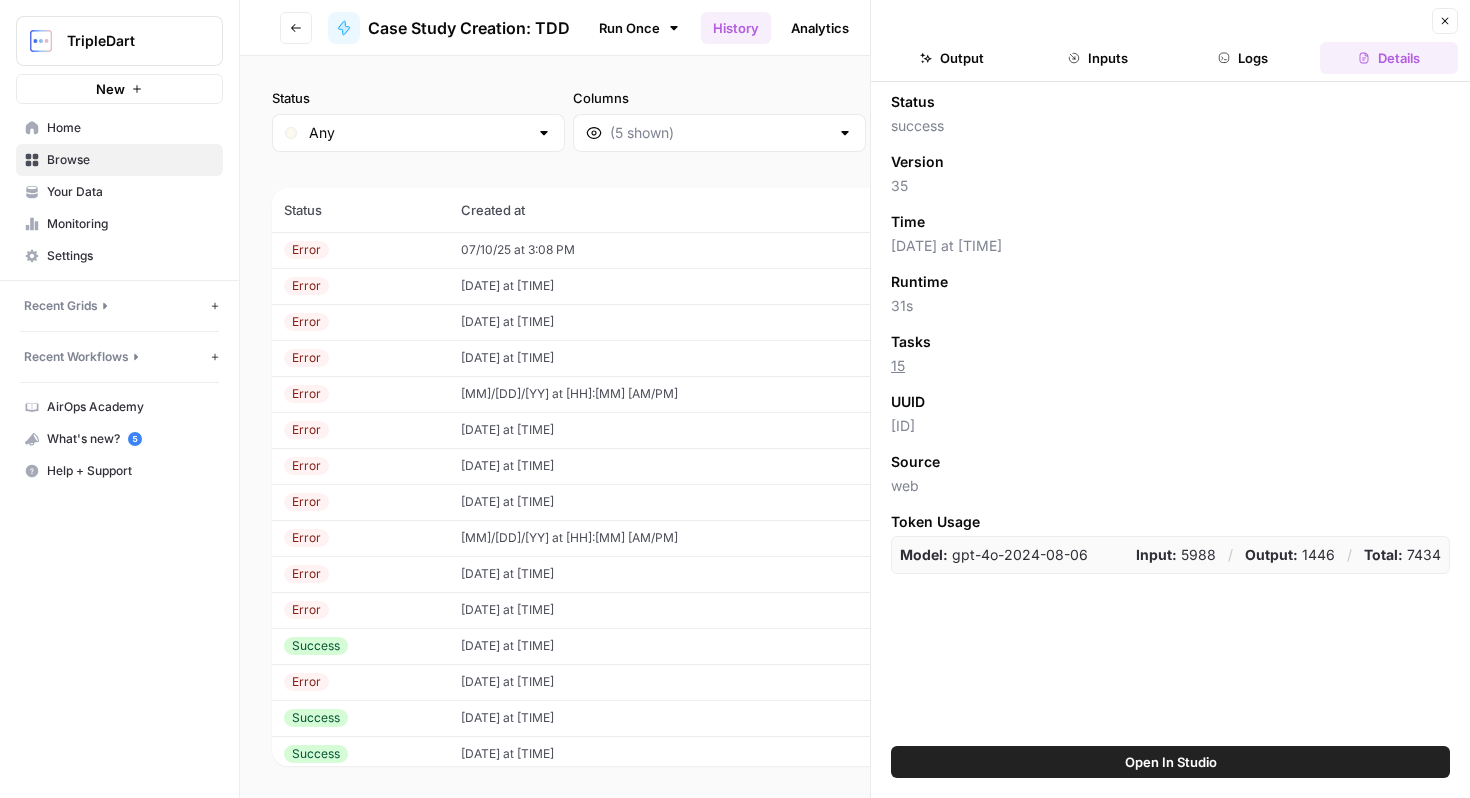 click on "Inputs" at bounding box center (1098, 58) 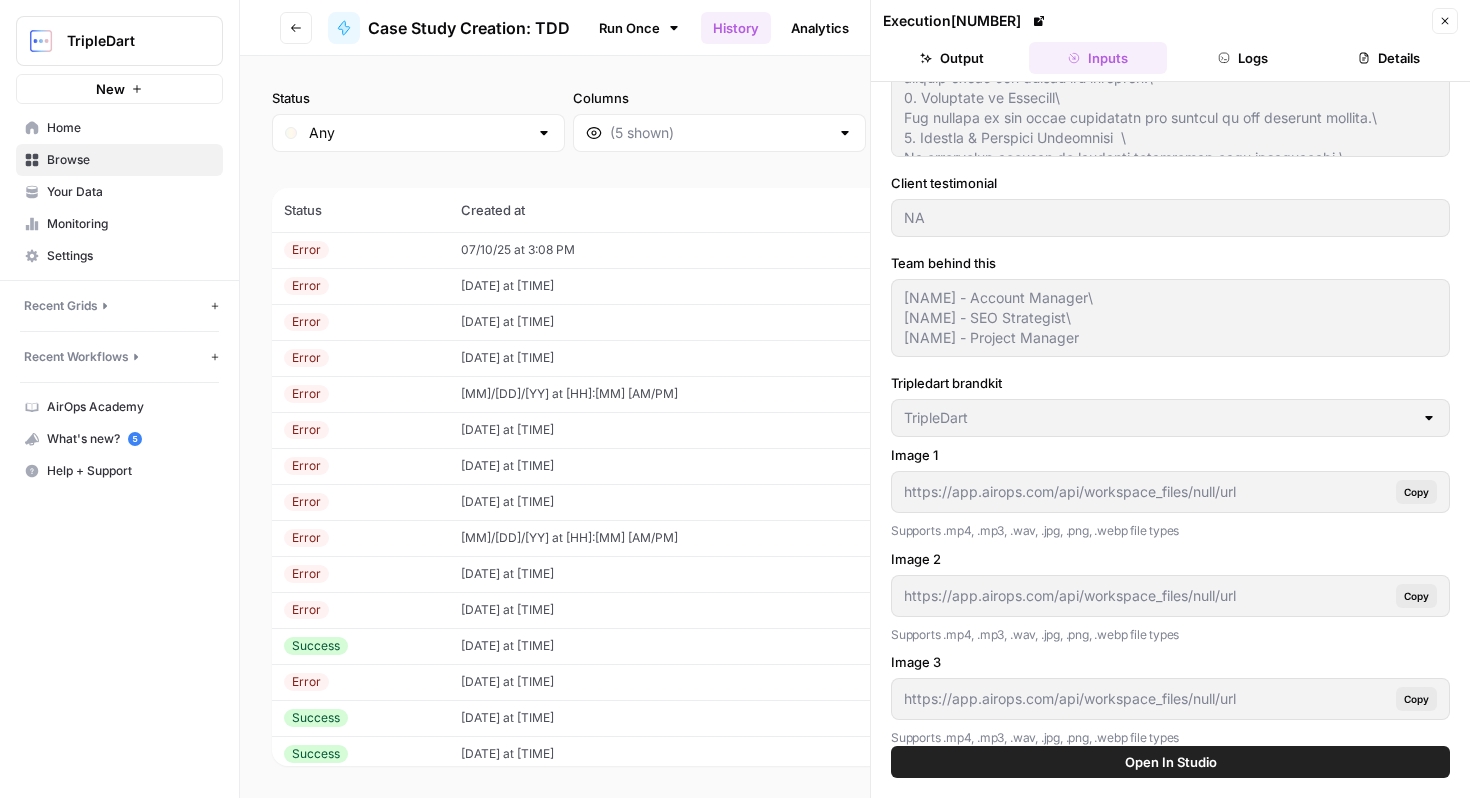 scroll, scrollTop: 1194, scrollLeft: 0, axis: vertical 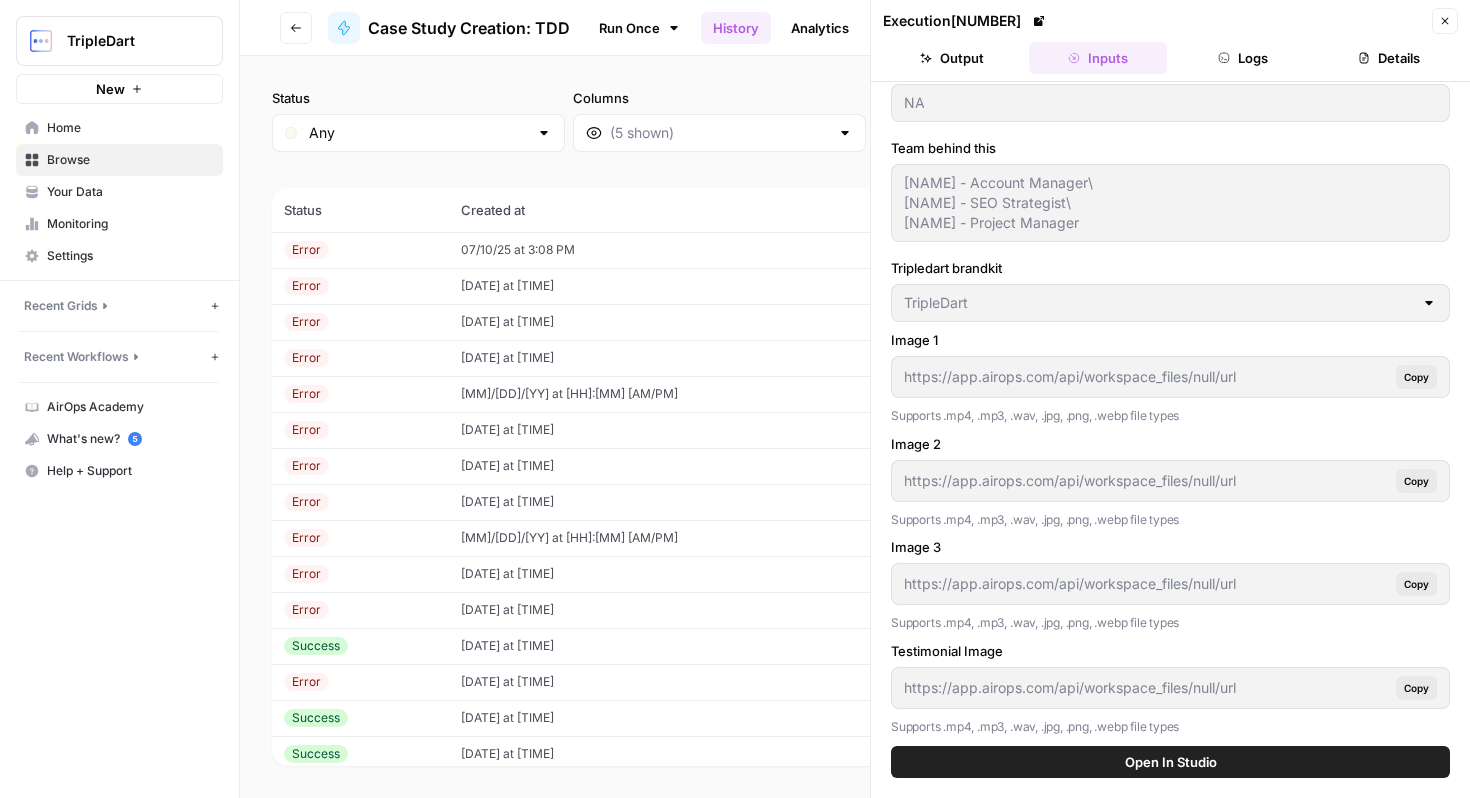 click on "https://app.airops.com/api/workspace_files/null/url Copy" at bounding box center (1170, 377) 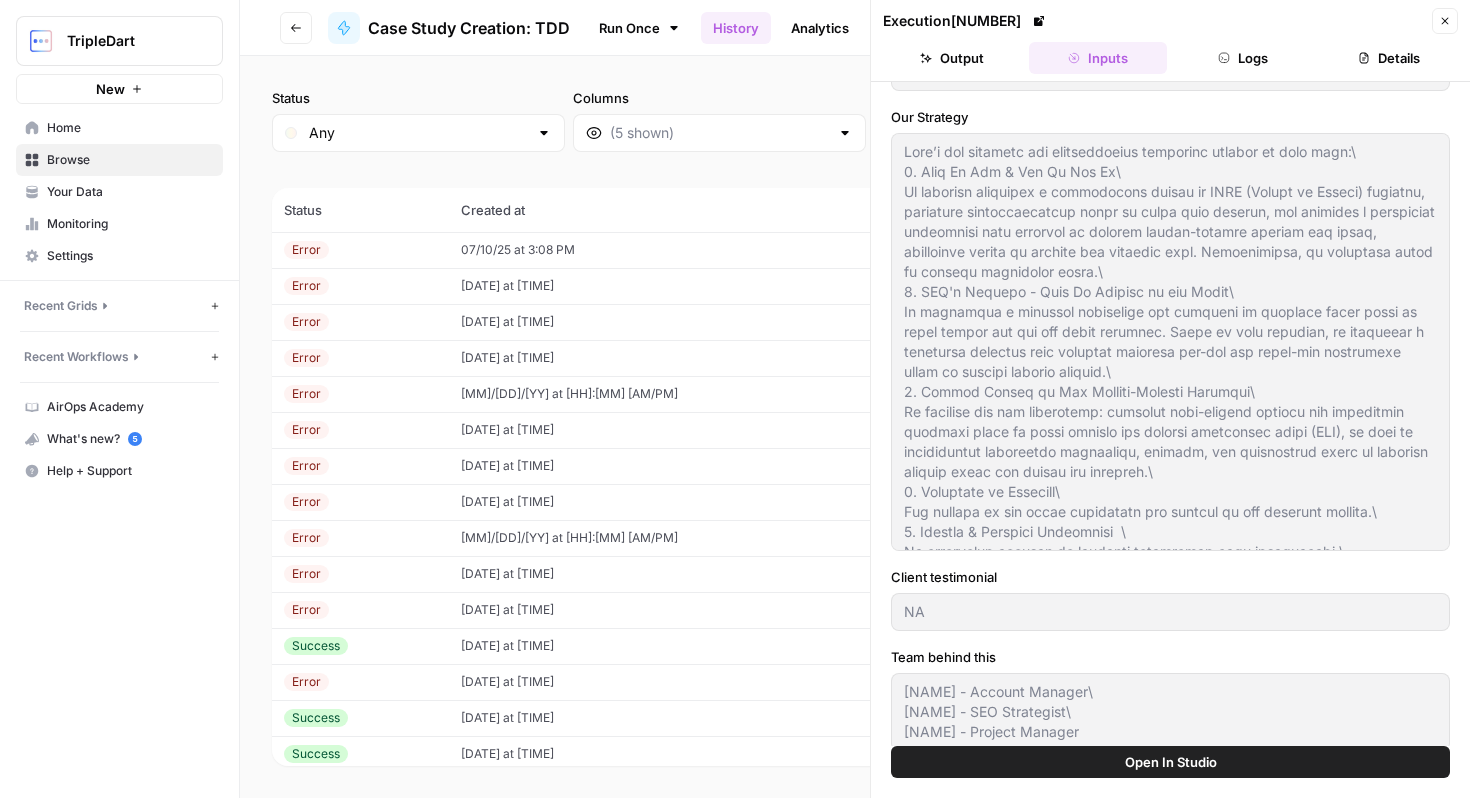 scroll, scrollTop: 507, scrollLeft: 0, axis: vertical 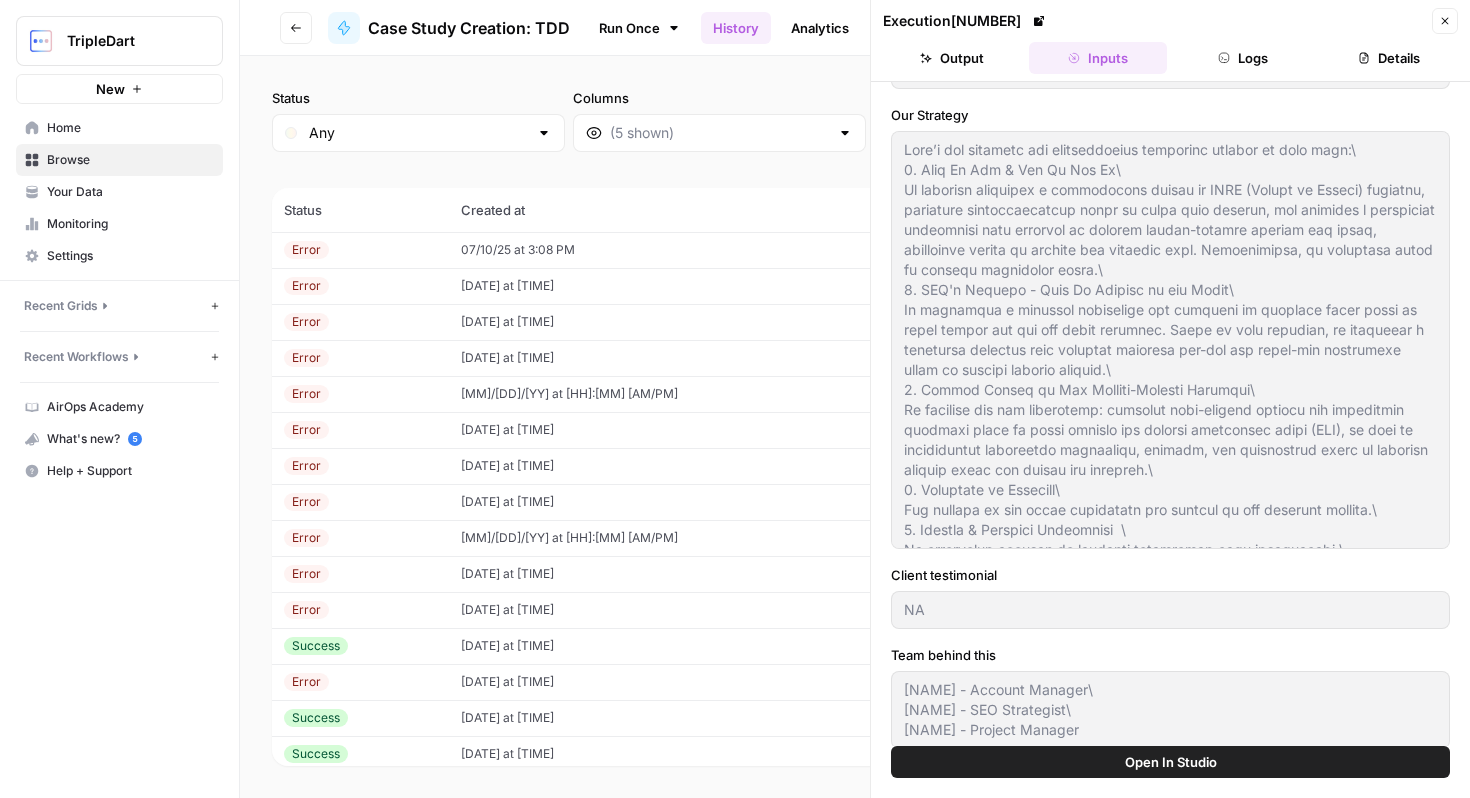 click 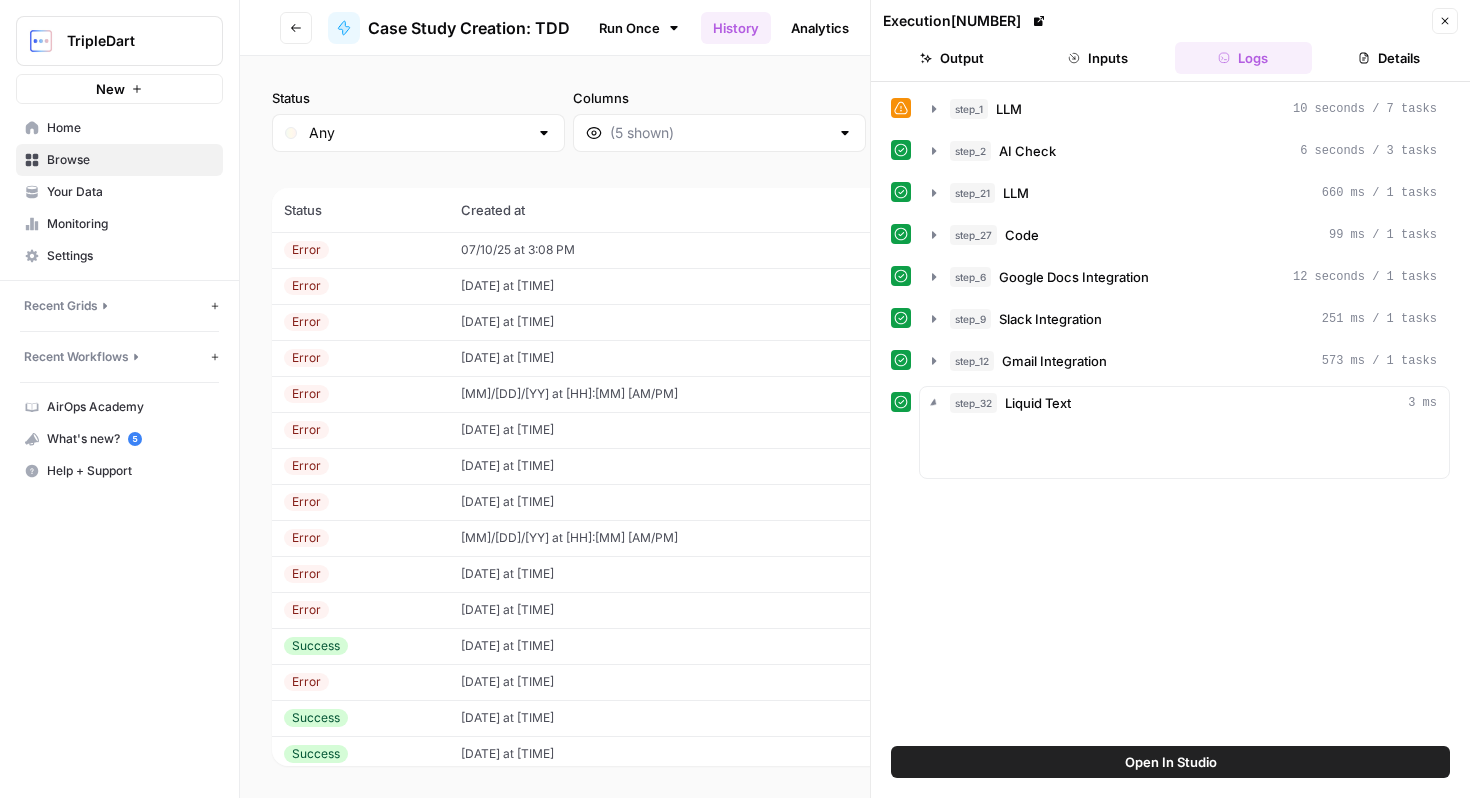 scroll, scrollTop: 0, scrollLeft: 0, axis: both 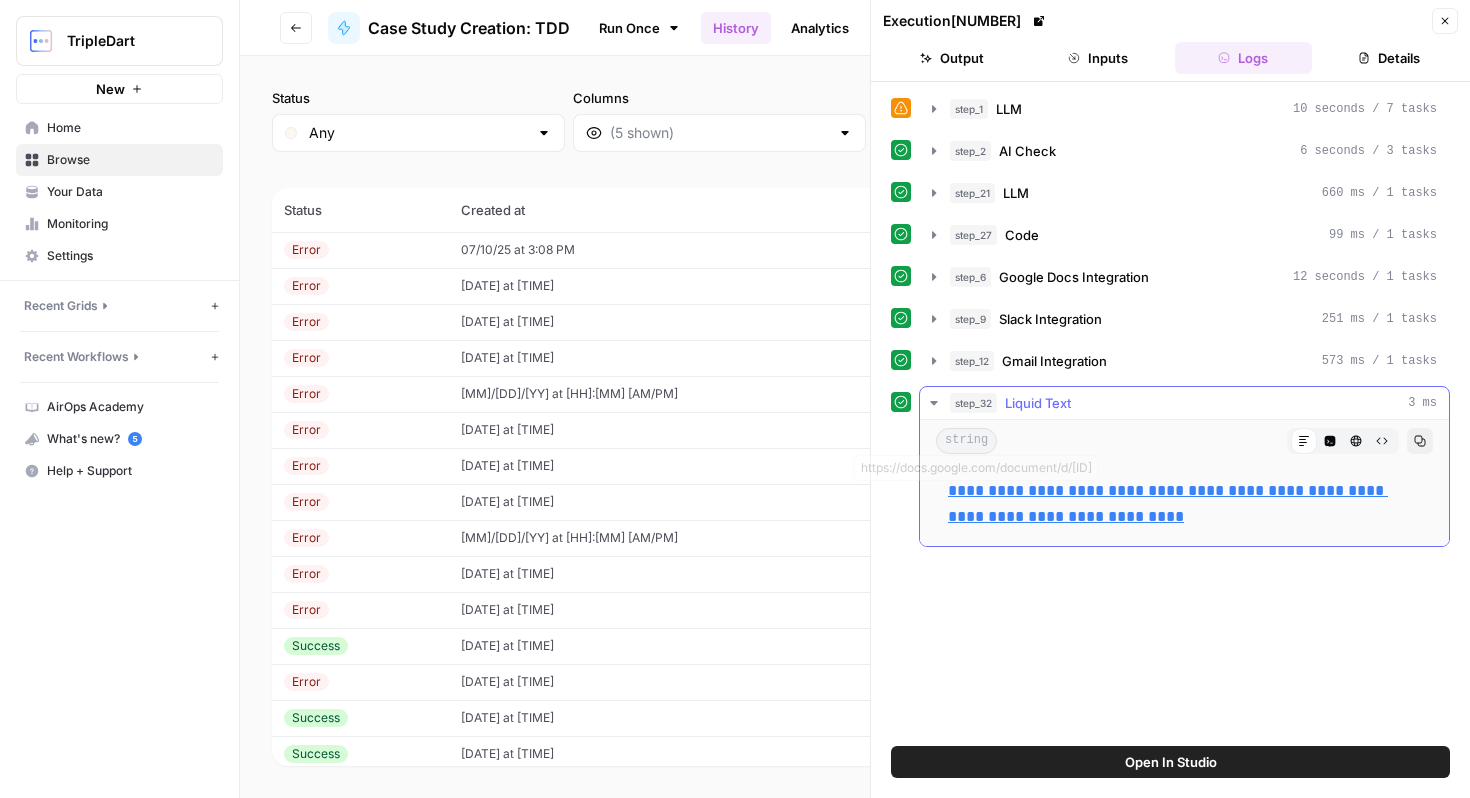 click on "**********" at bounding box center (1184, 504) 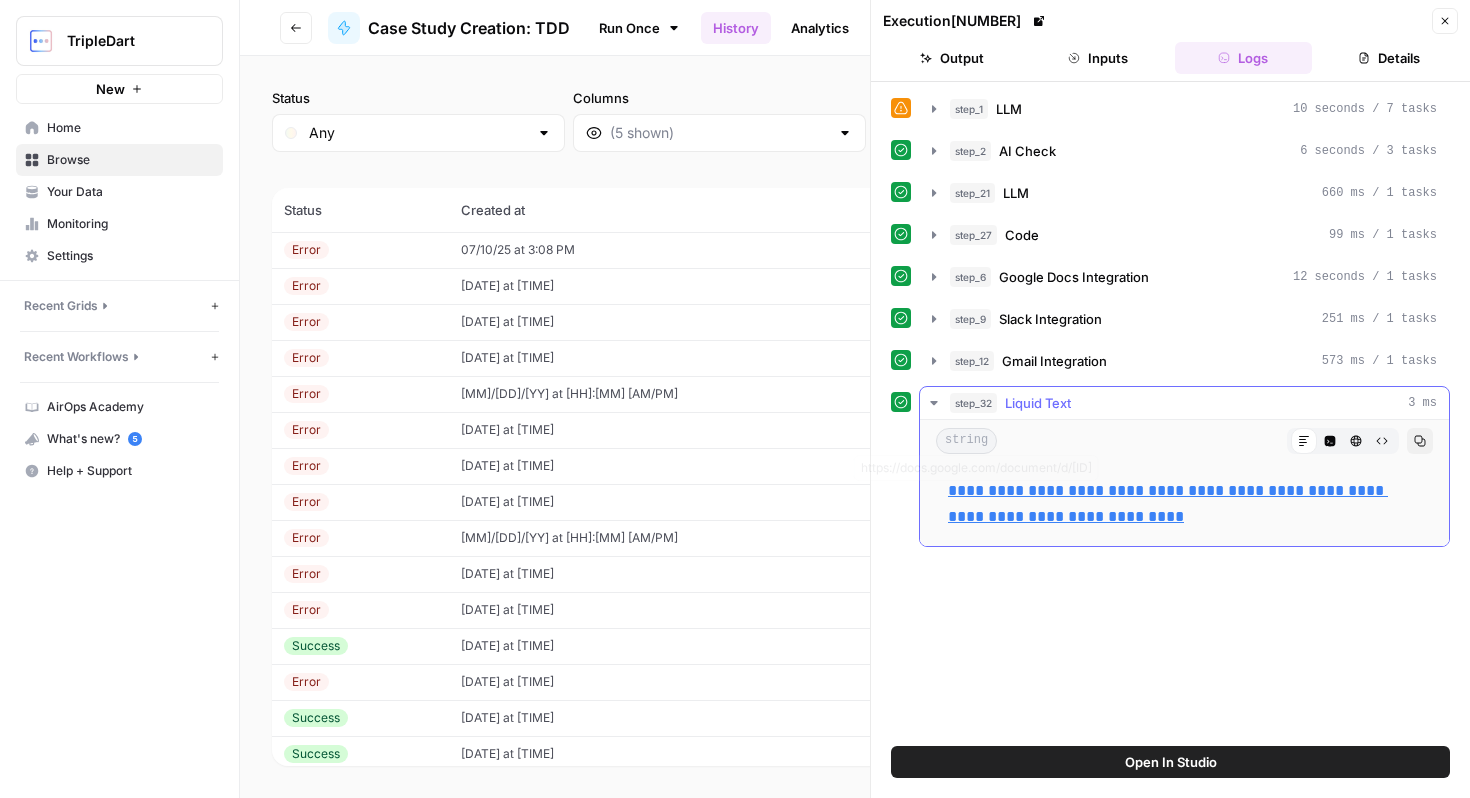 click on "**********" at bounding box center (1184, 504) 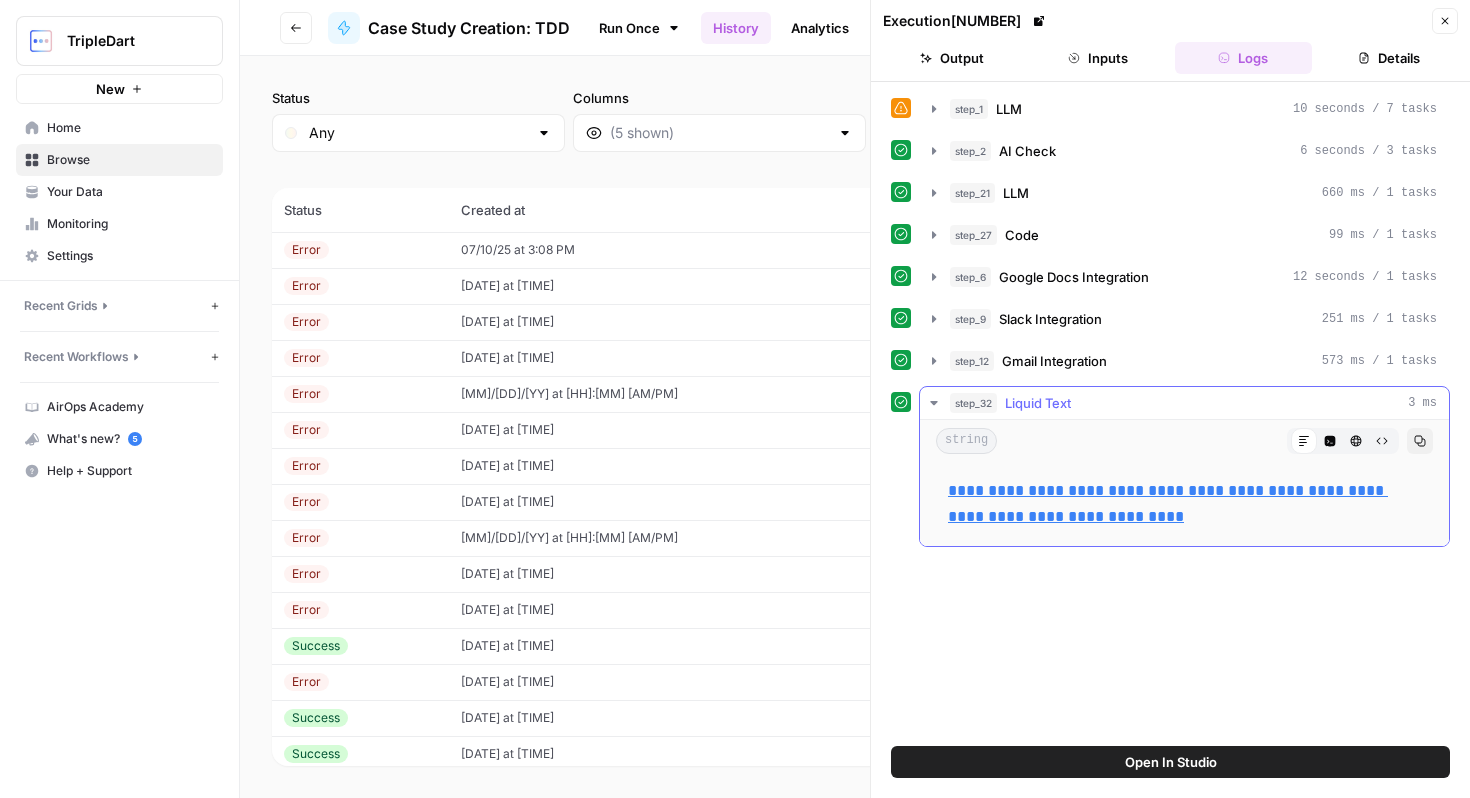 click on "**********" at bounding box center [1168, 503] 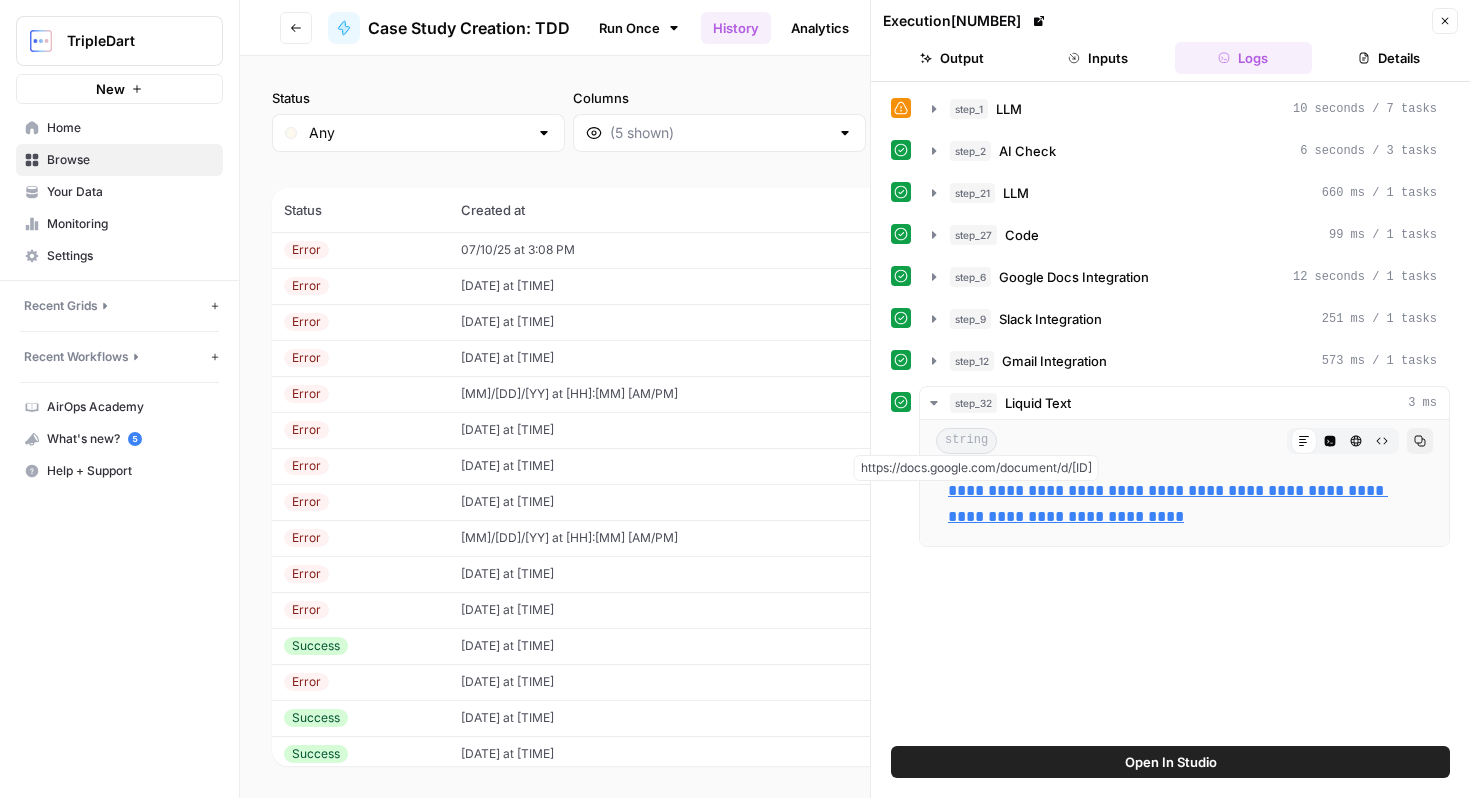 click on "Inputs" at bounding box center [1098, 58] 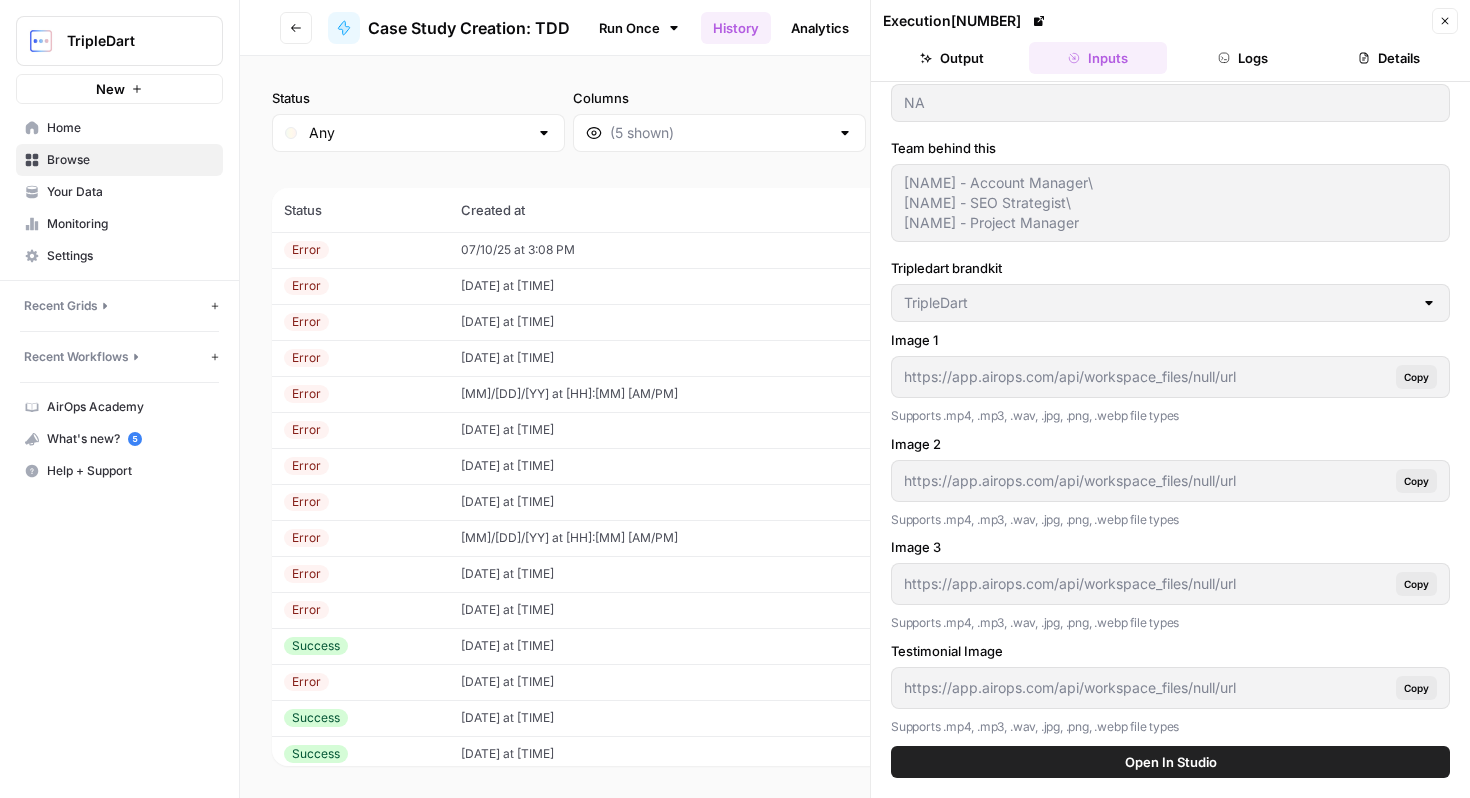 scroll, scrollTop: 1117, scrollLeft: 0, axis: vertical 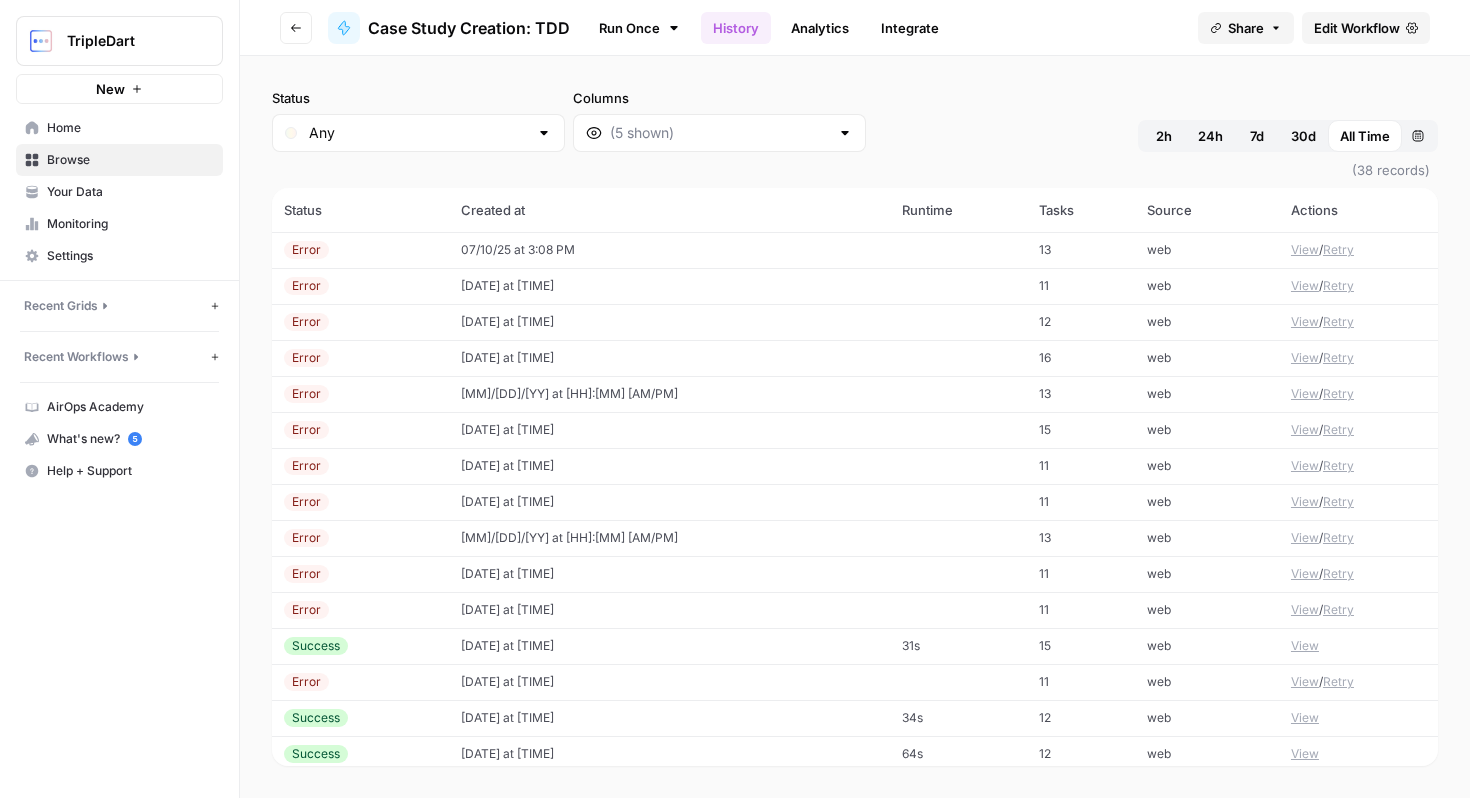 click on "Go back Case Study Creation: TDD Run Once History Analytics Integrate Share Edit Workflow" at bounding box center (855, 28) 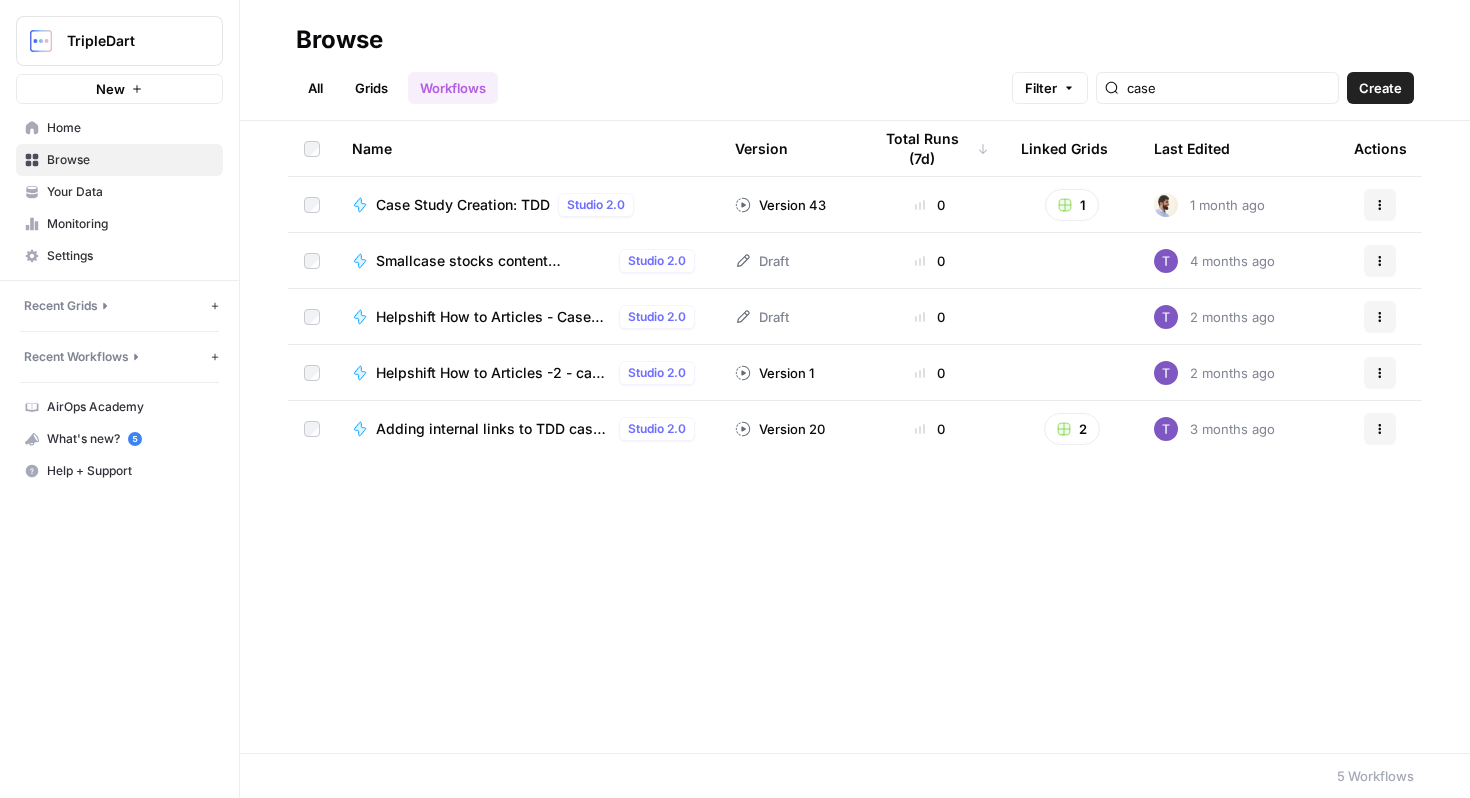 click on "TripleDart" at bounding box center (127, 41) 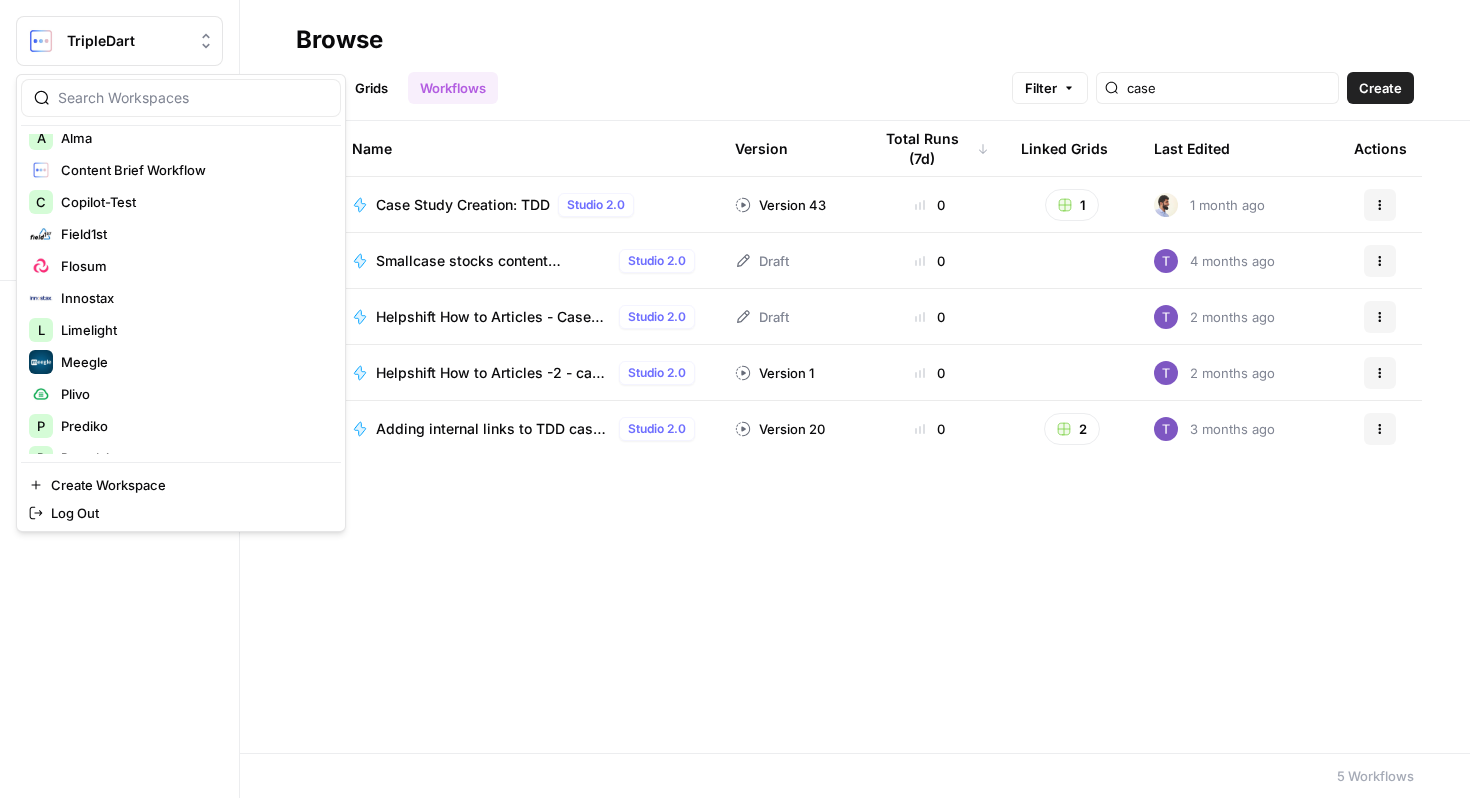 scroll, scrollTop: 0, scrollLeft: 0, axis: both 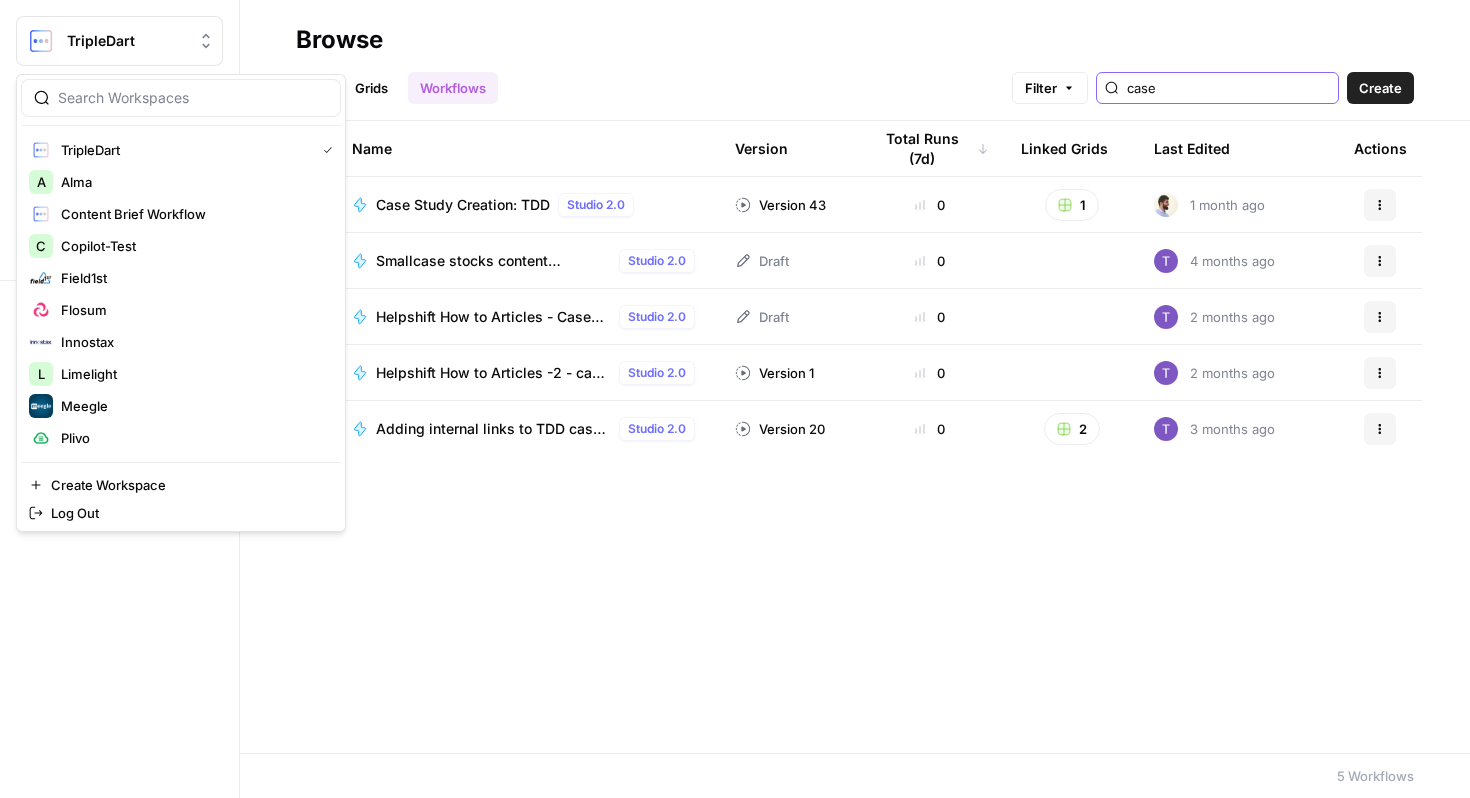 click on "case" at bounding box center [1228, 88] 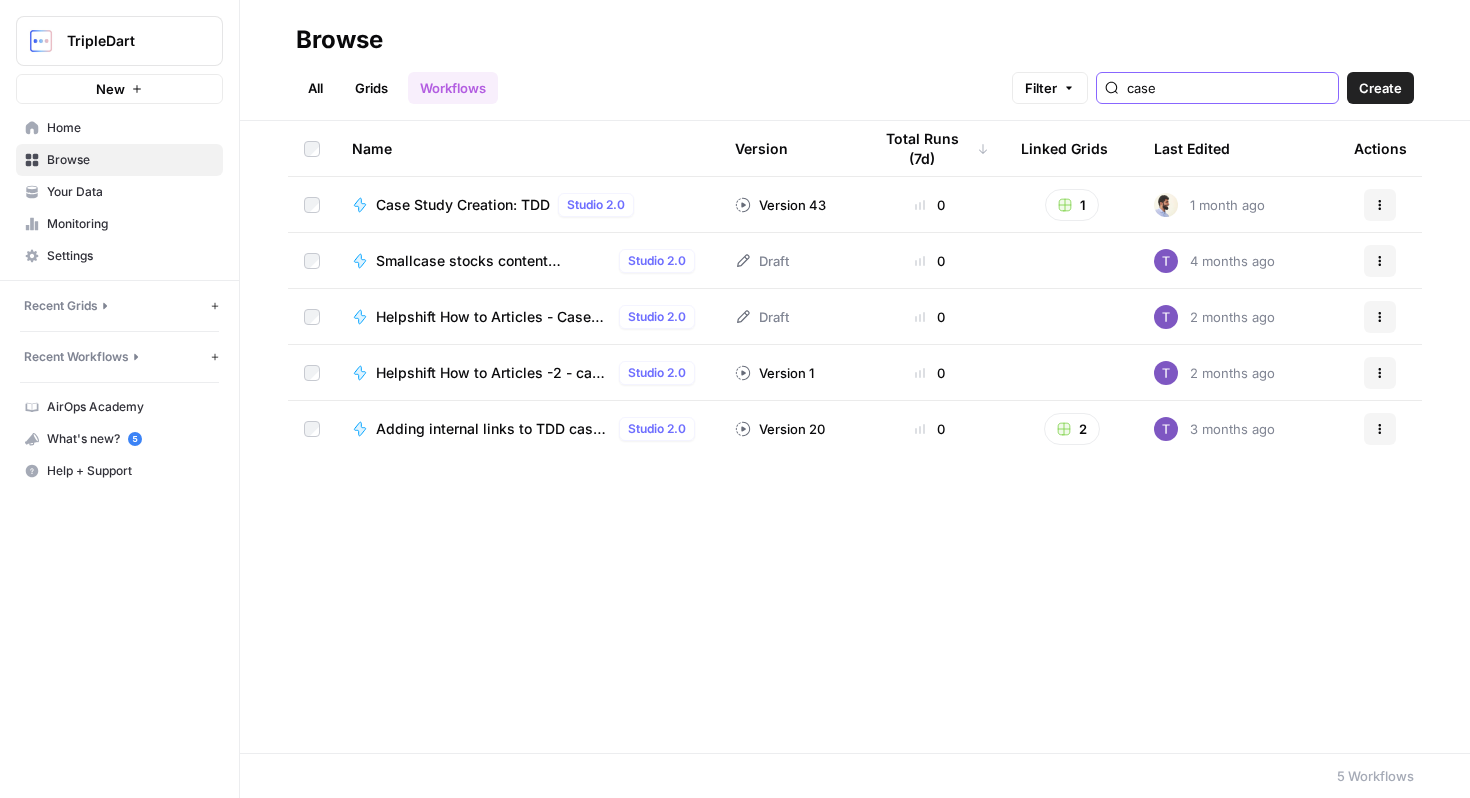 click on "case" at bounding box center (1228, 88) 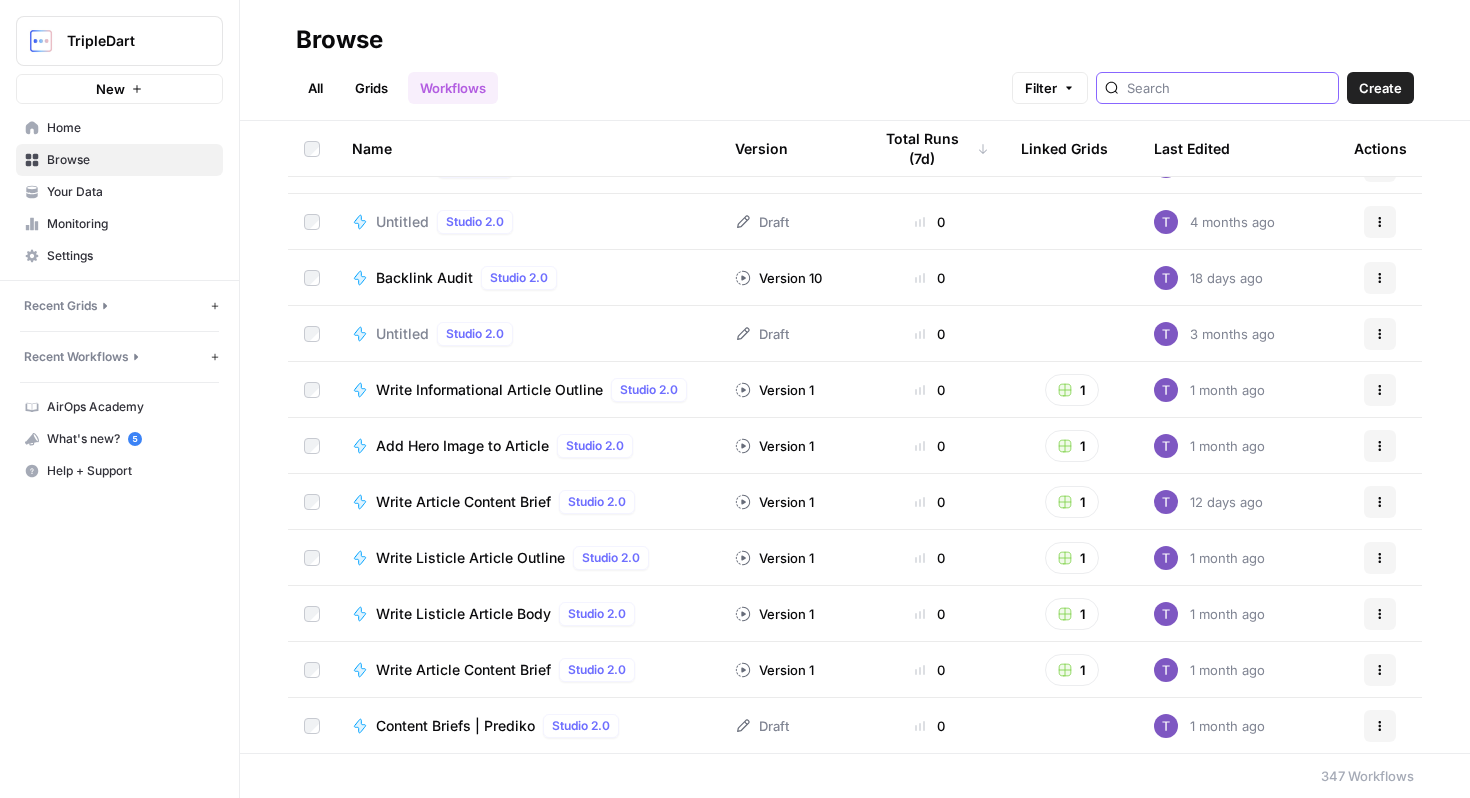 scroll, scrollTop: 1806, scrollLeft: 0, axis: vertical 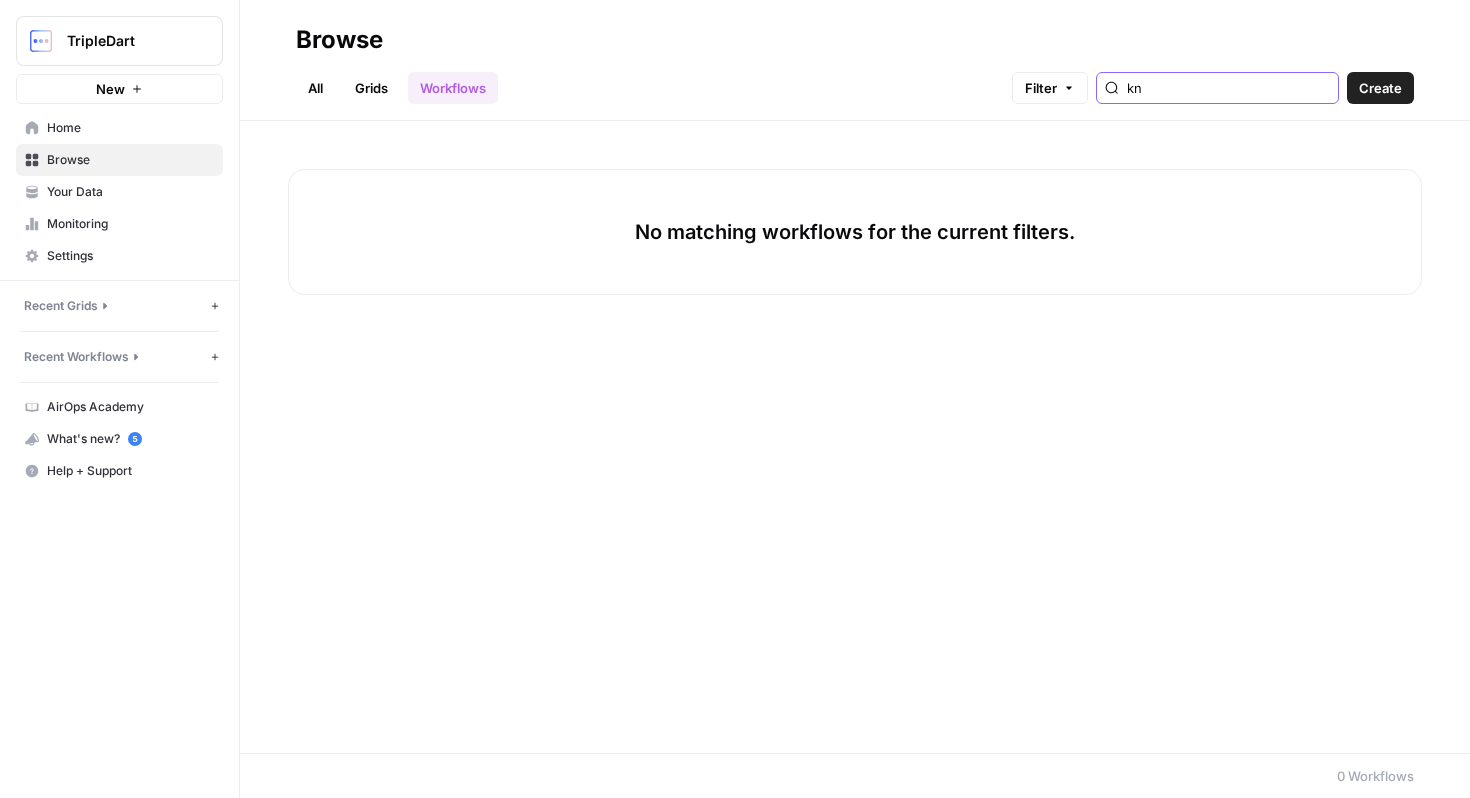 type on "k" 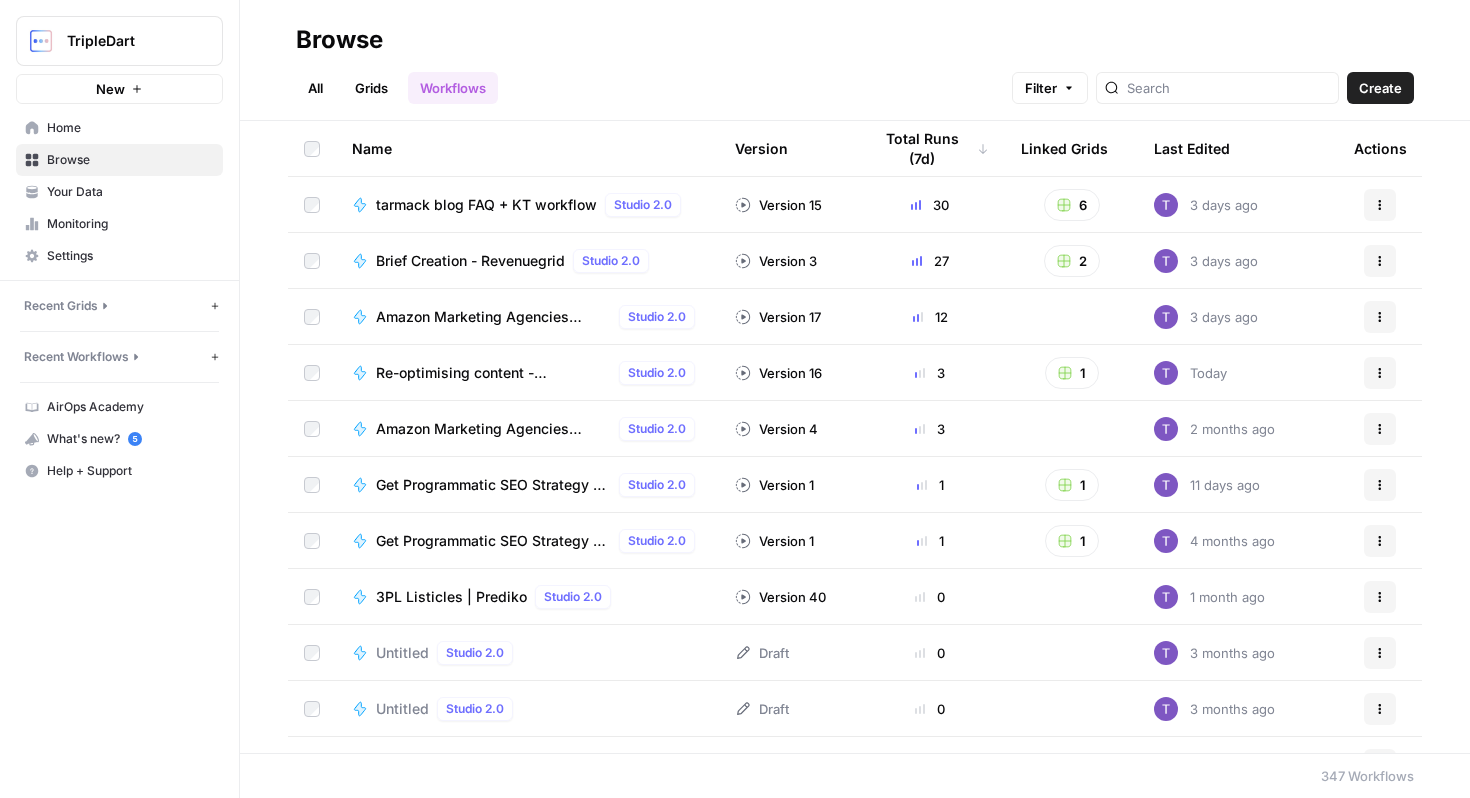 click on "TripleDart" at bounding box center [127, 41] 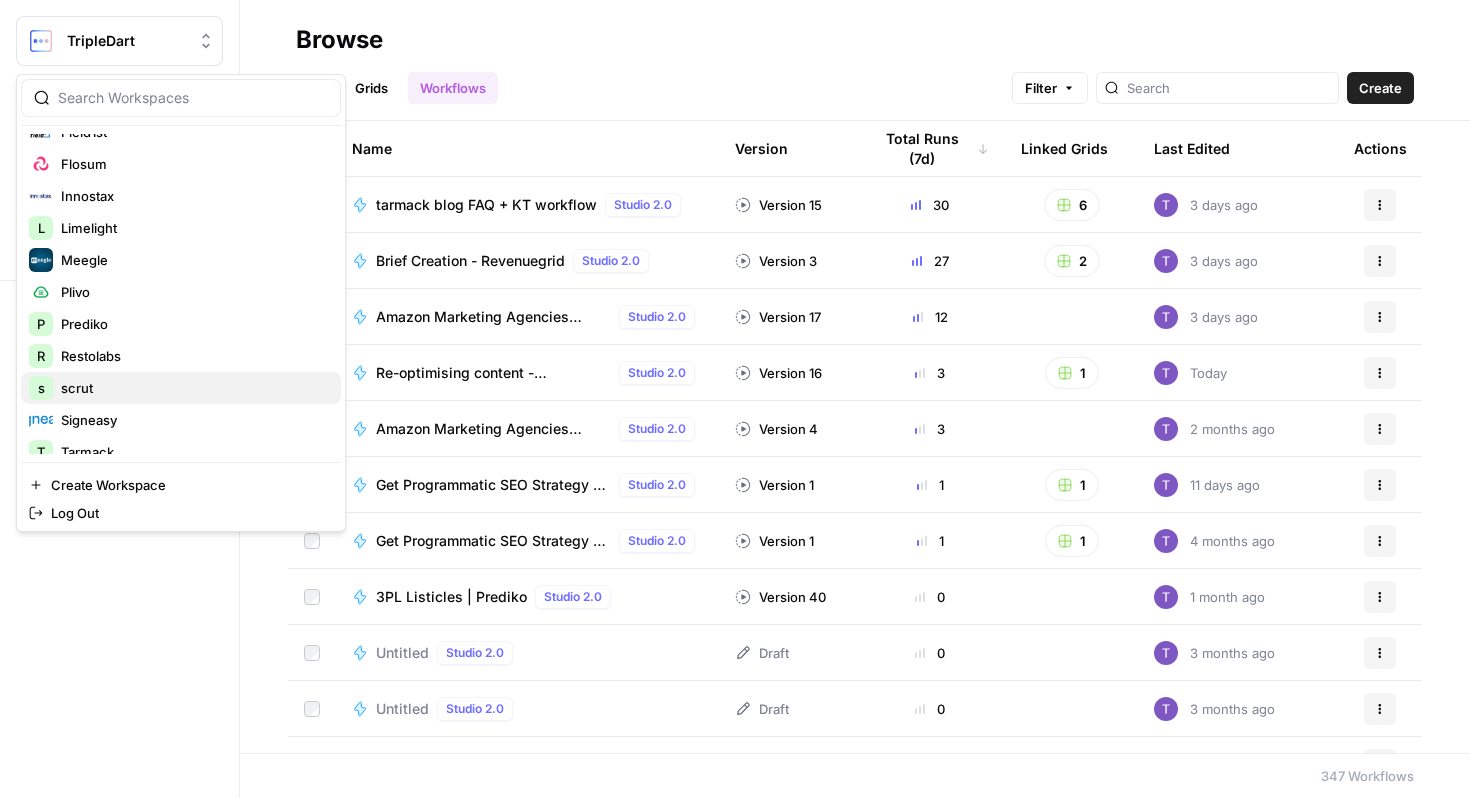 scroll, scrollTop: 0, scrollLeft: 0, axis: both 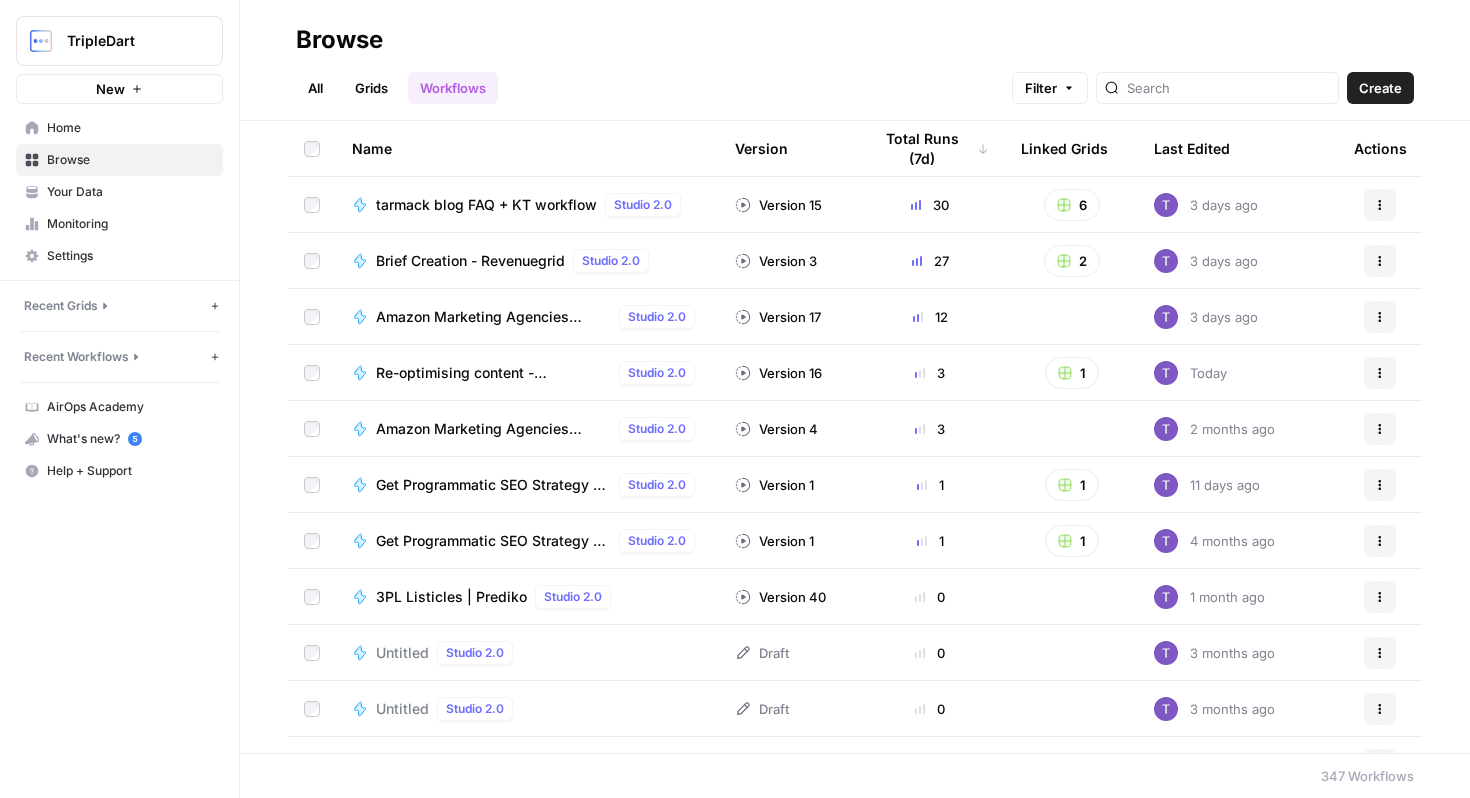 click on "TripleDart" at bounding box center [119, 41] 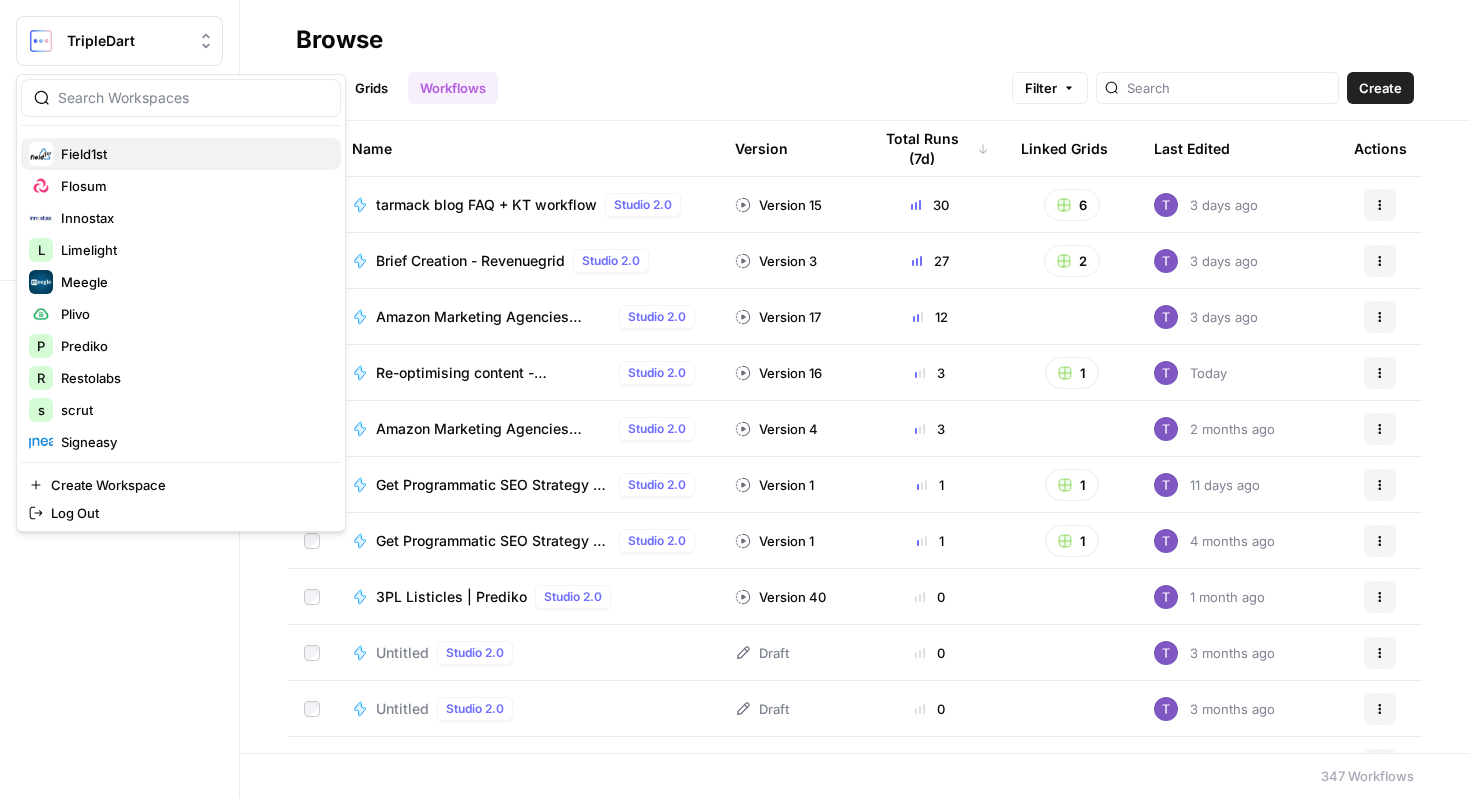 scroll, scrollTop: 256, scrollLeft: 0, axis: vertical 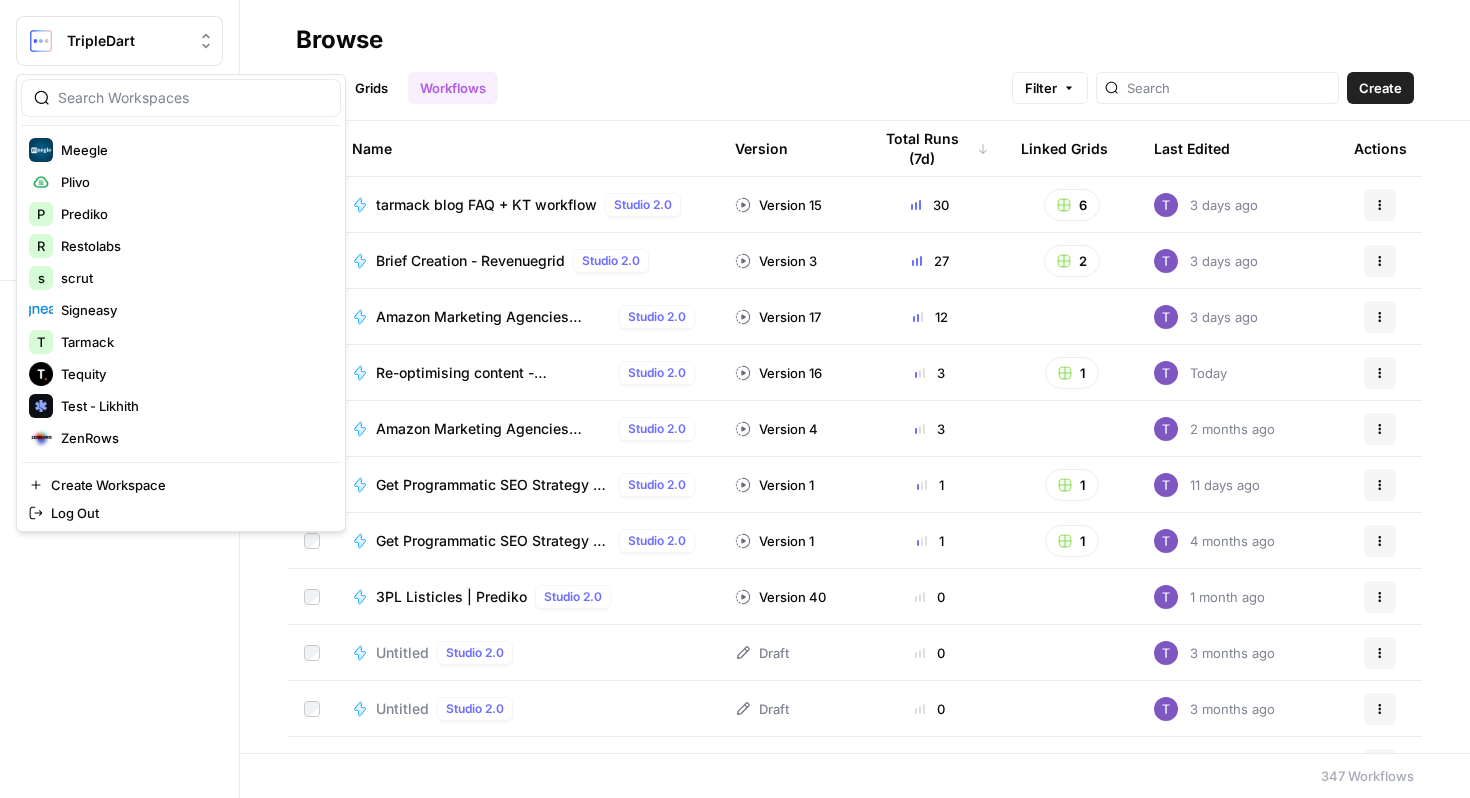 click on "All Grids Workflows Filter Create" at bounding box center (855, 80) 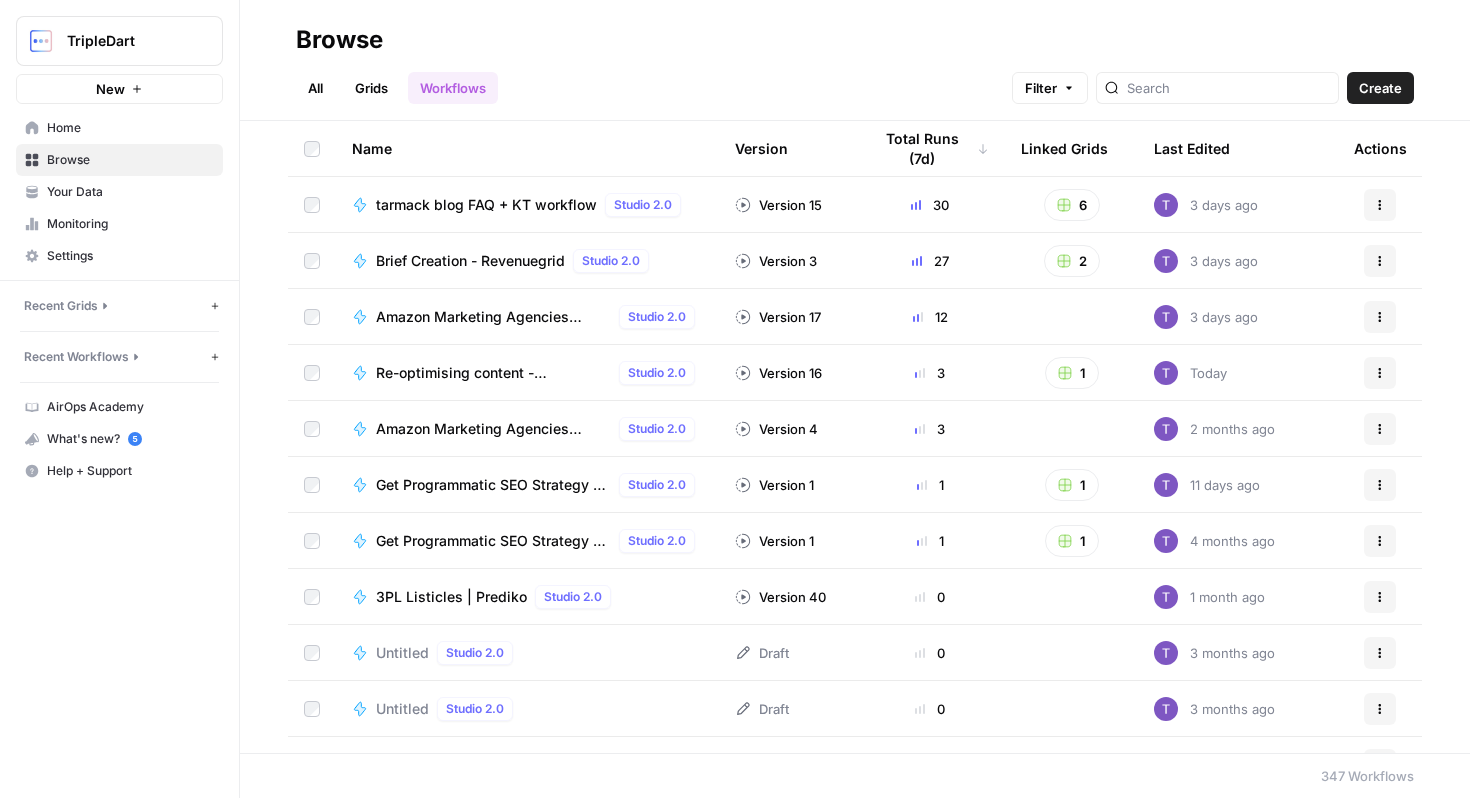 click at bounding box center [1217, 88] 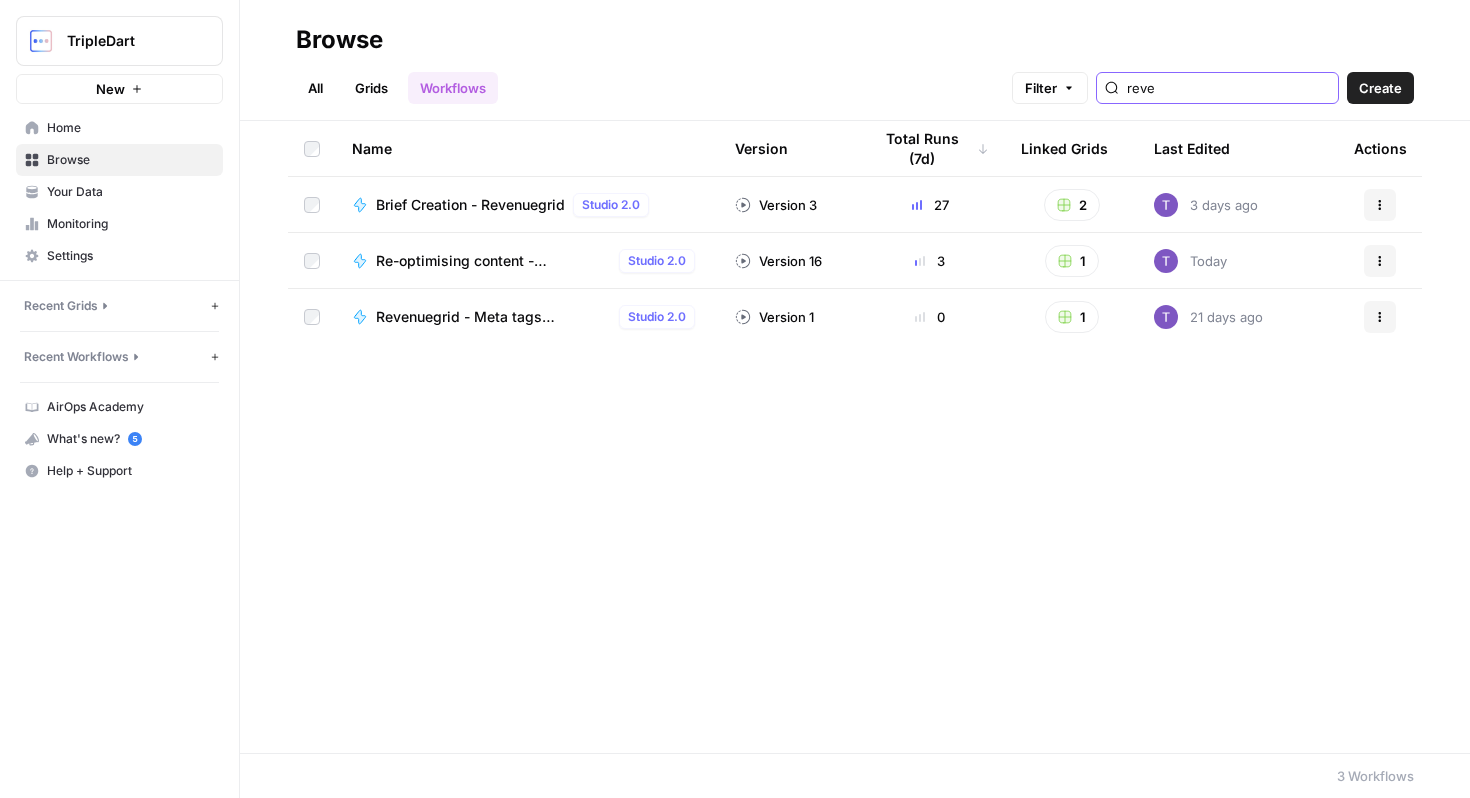 type on "reve" 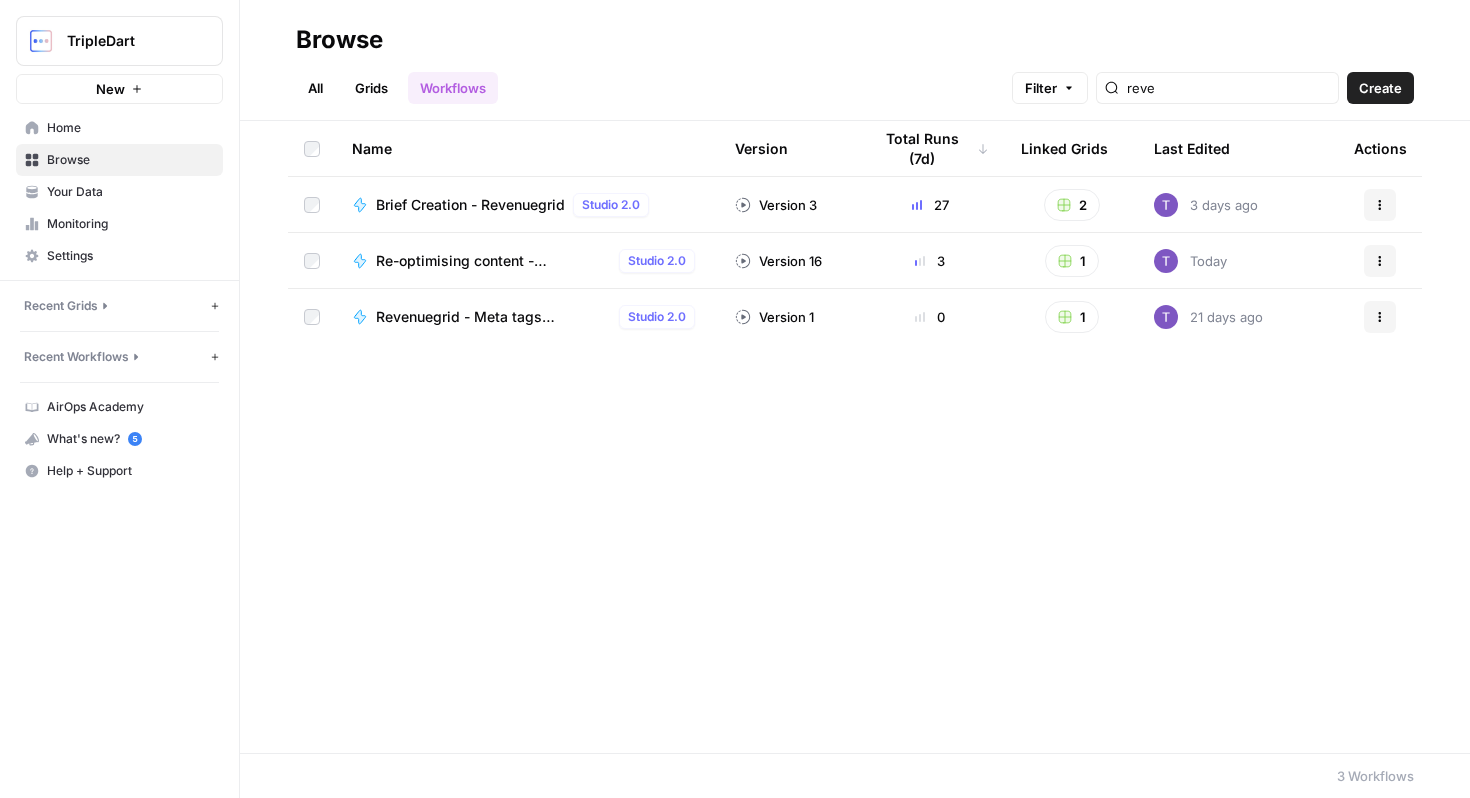 click on "Re-optimising content - revenuegrid" at bounding box center [493, 261] 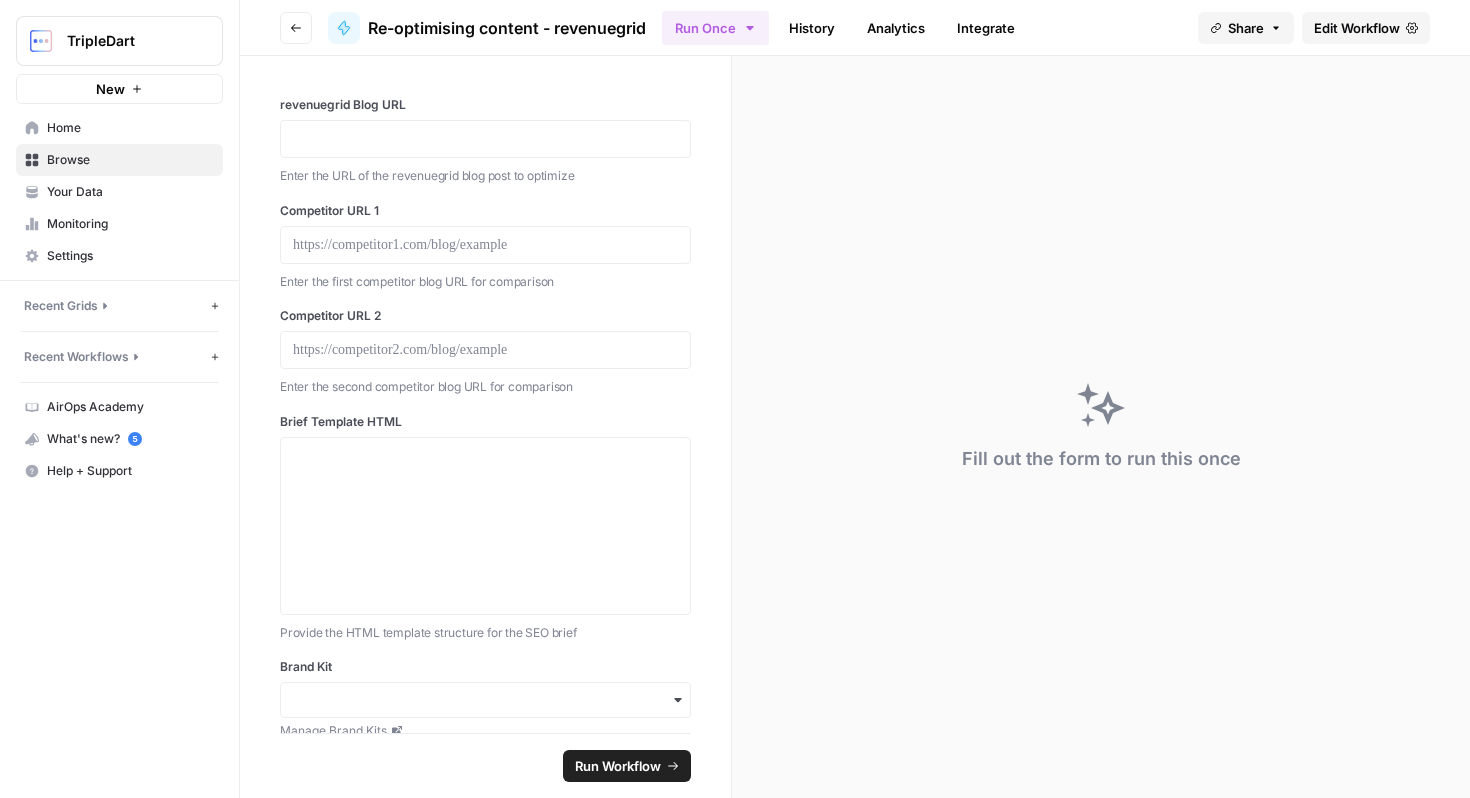 click on "Edit Workflow" at bounding box center [1357, 28] 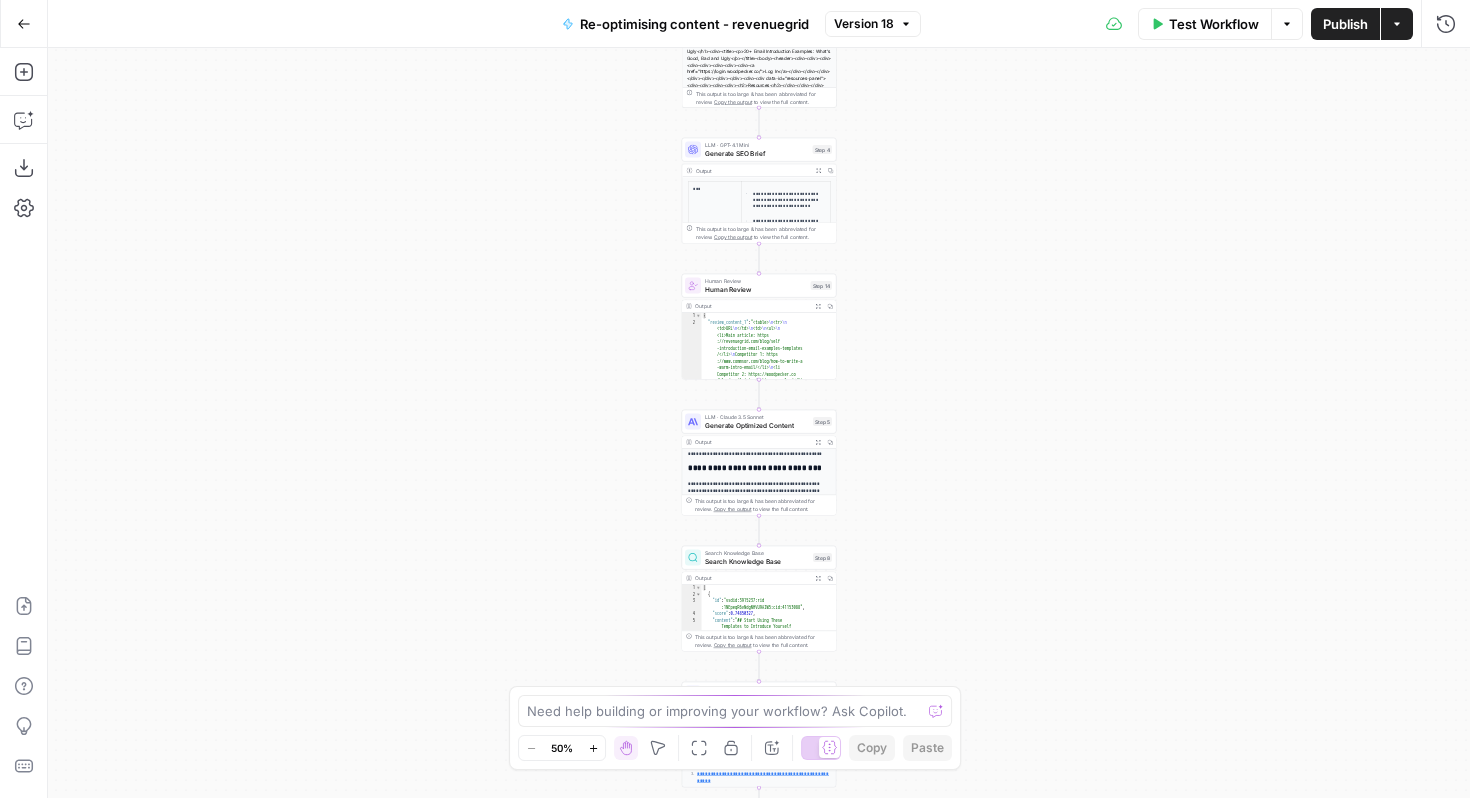 scroll, scrollTop: 297, scrollLeft: 0, axis: vertical 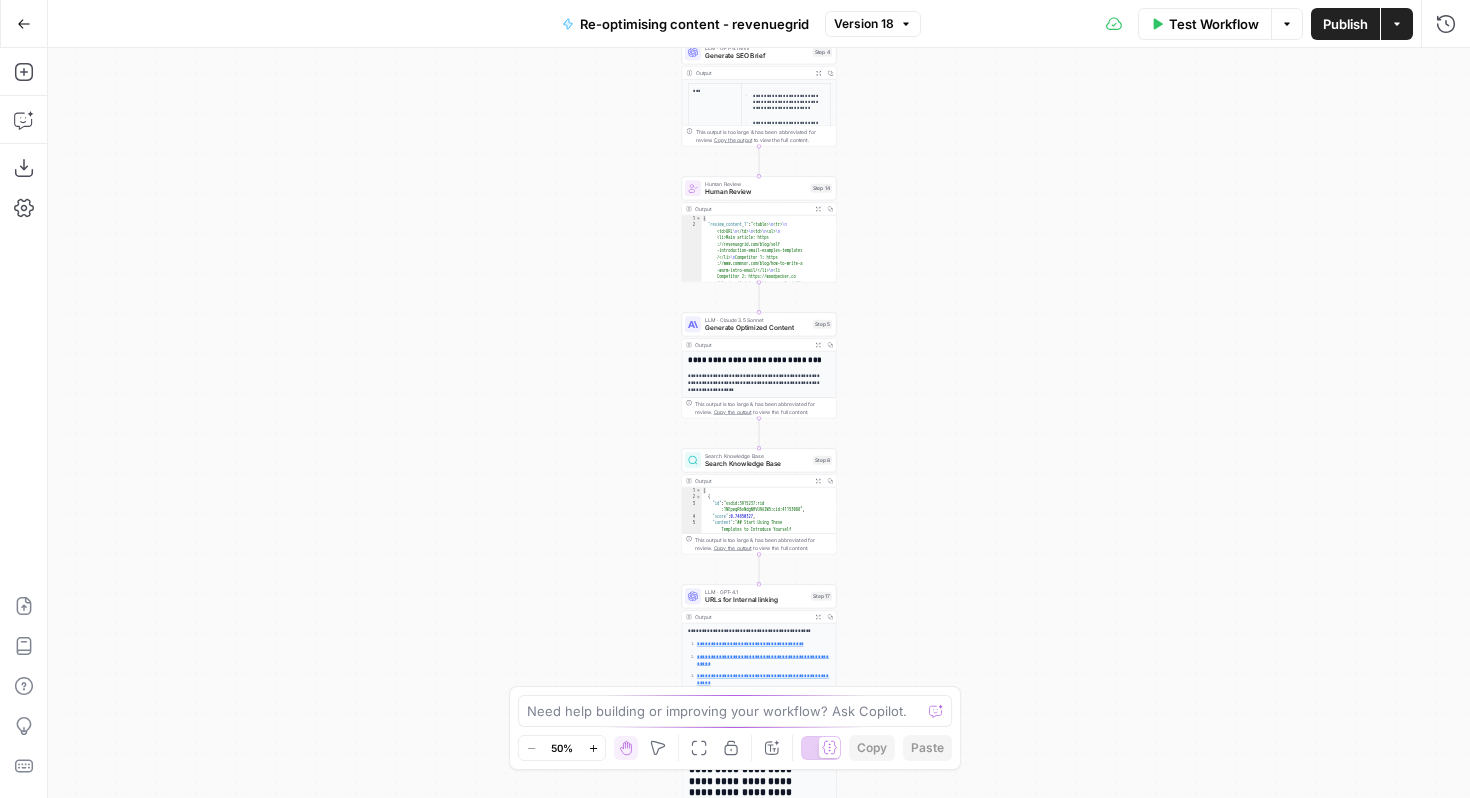 click on "Search Knowledge Base" at bounding box center (757, 464) 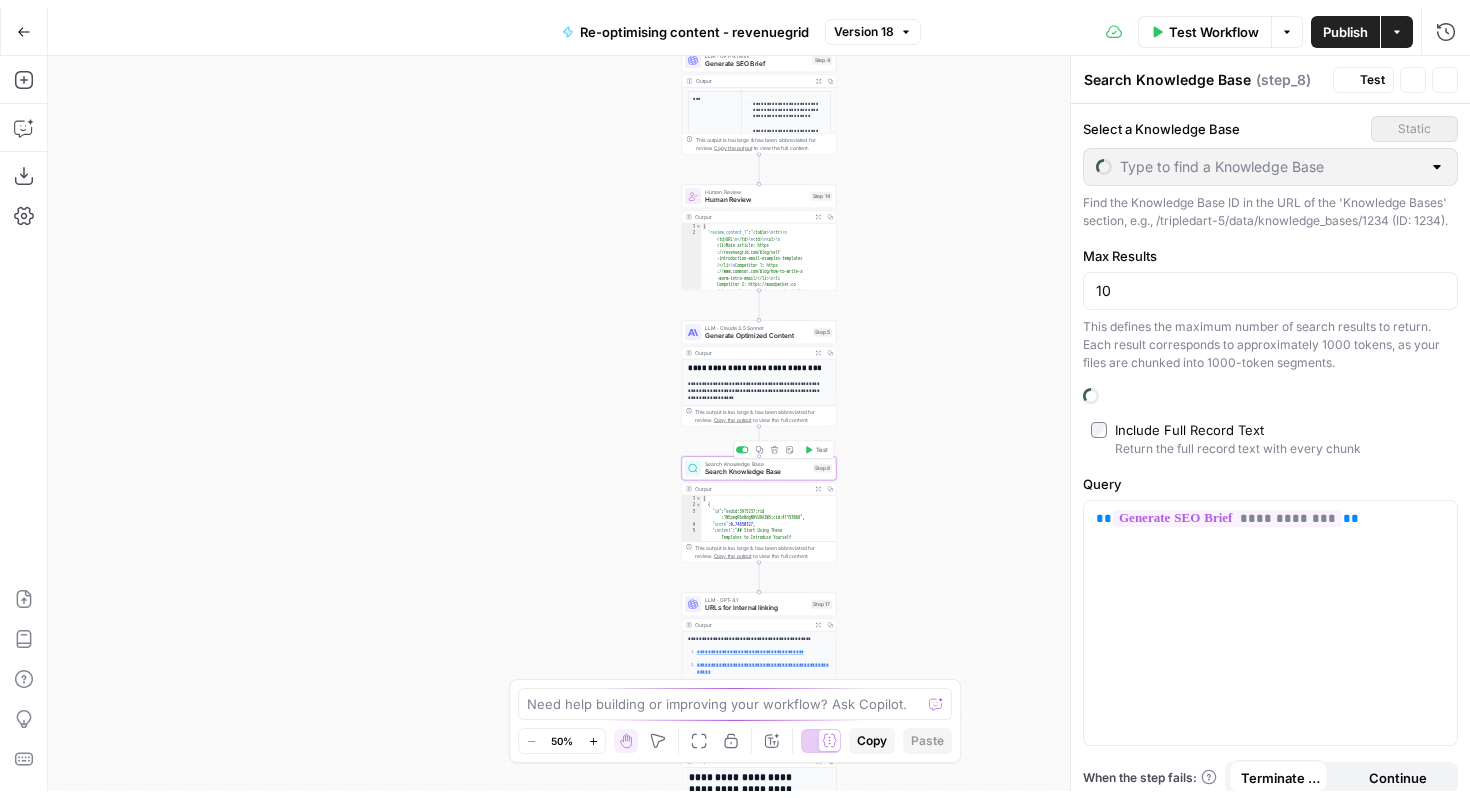 type on "Revenuegrid" 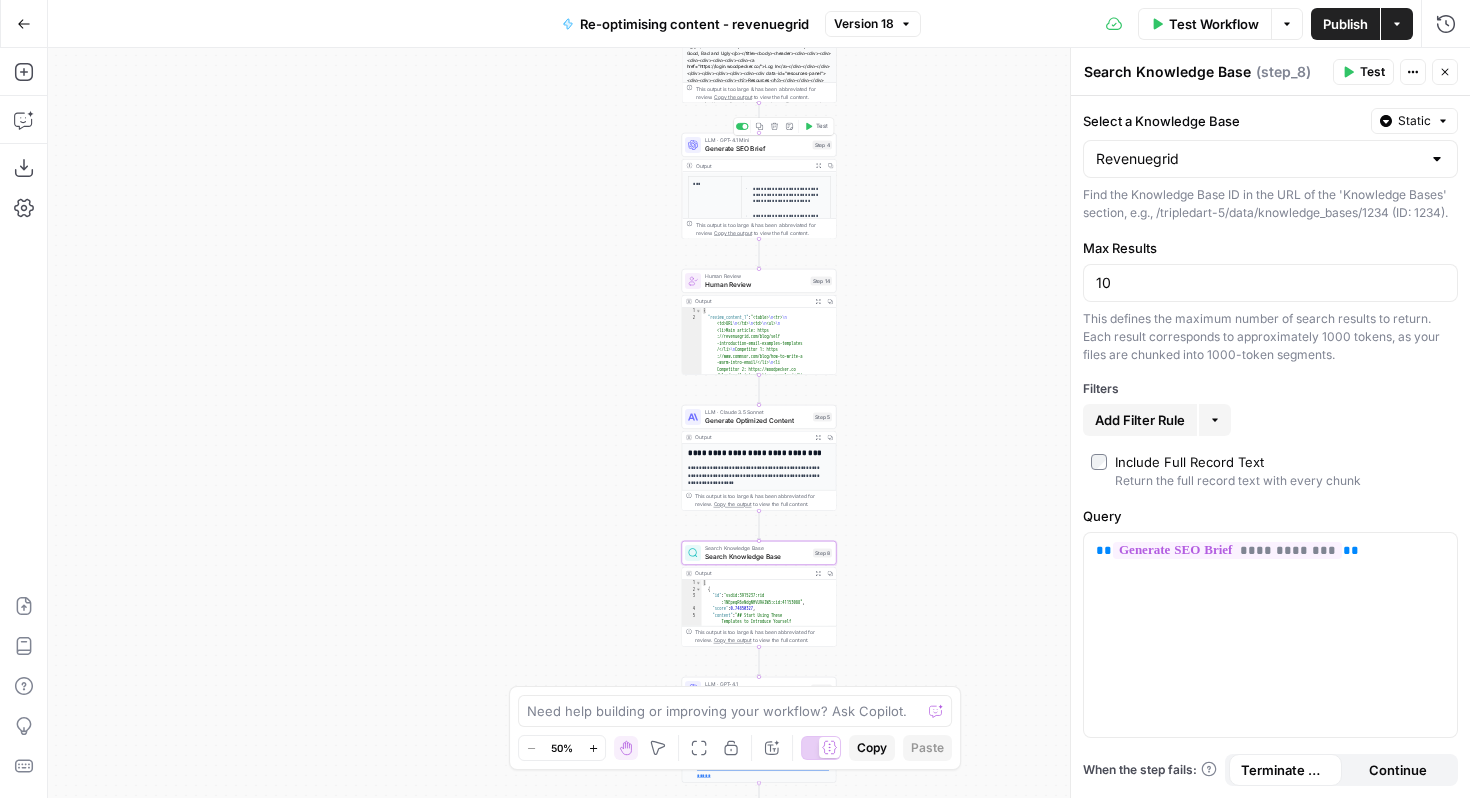 click on "Generate SEO Brief" at bounding box center [757, 148] 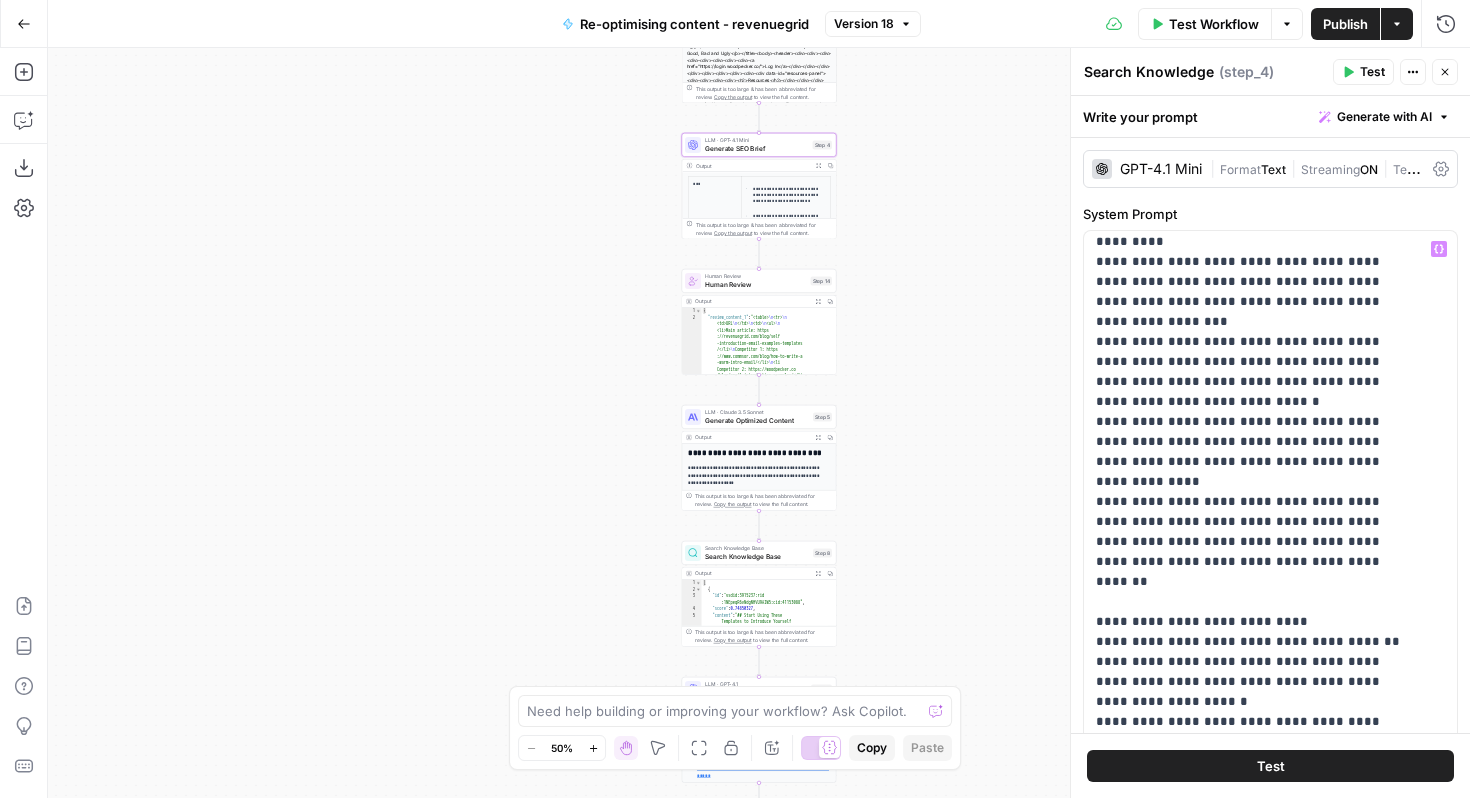 scroll, scrollTop: 1936, scrollLeft: 0, axis: vertical 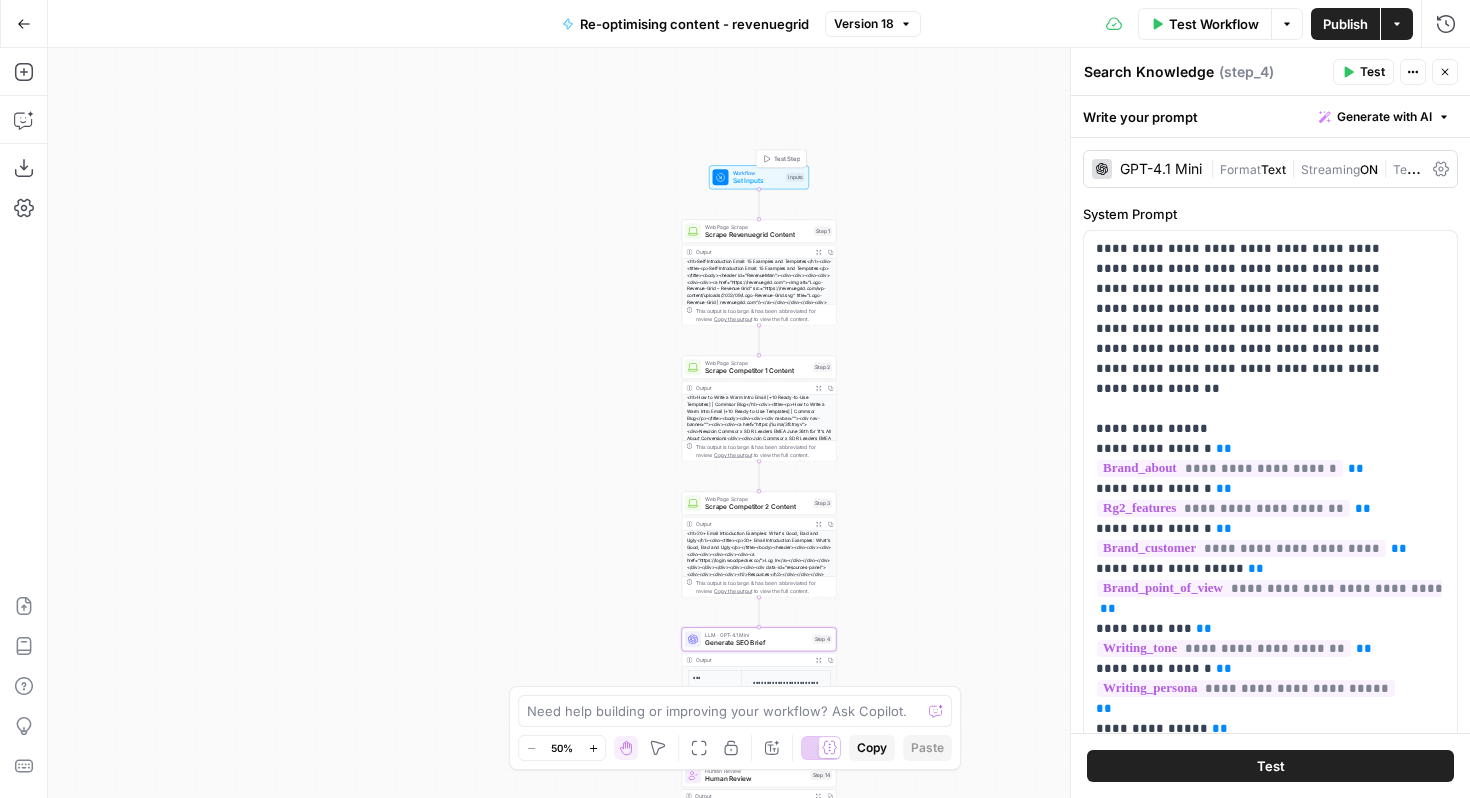click on "Workflow" at bounding box center [758, 173] 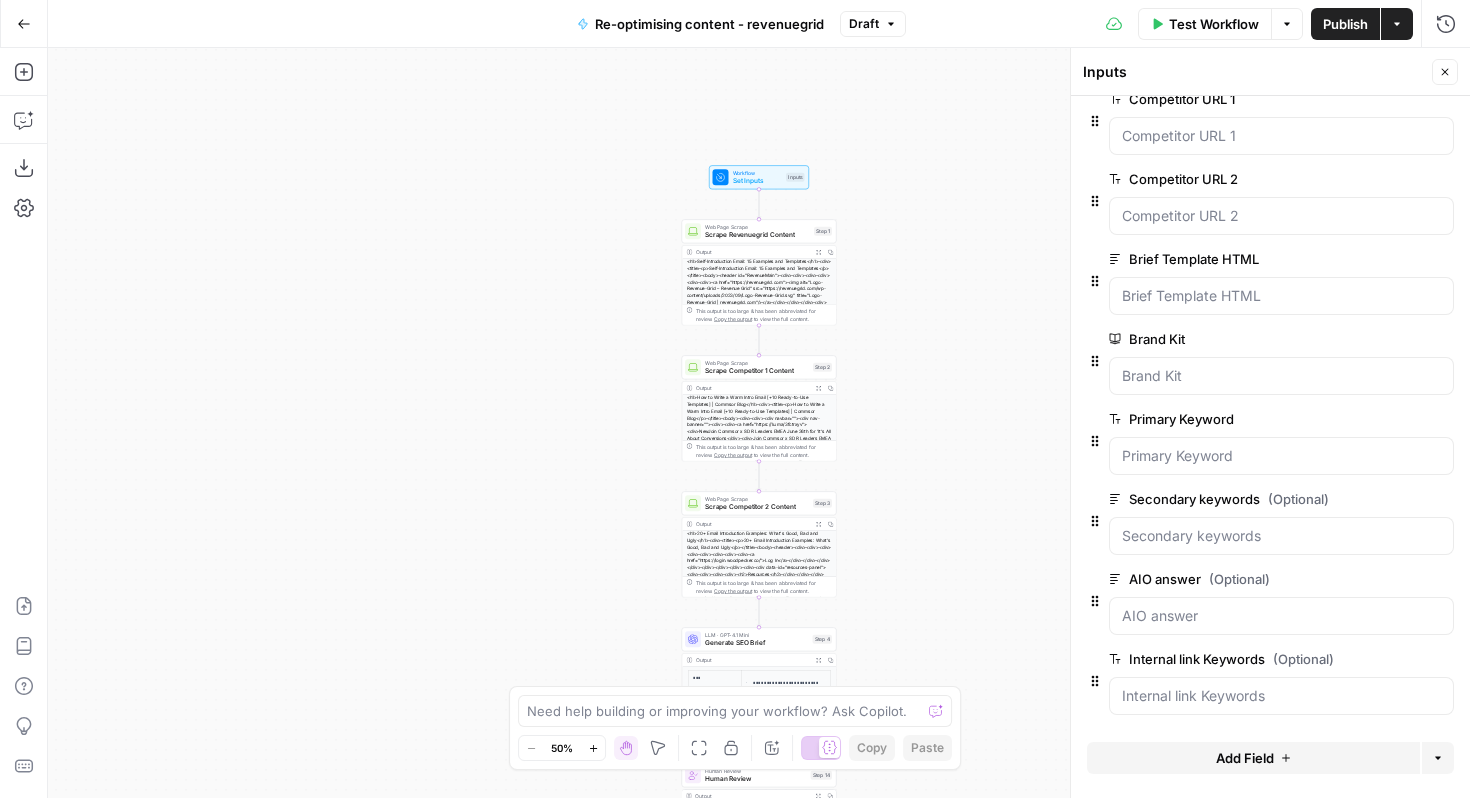 scroll, scrollTop: 106, scrollLeft: 0, axis: vertical 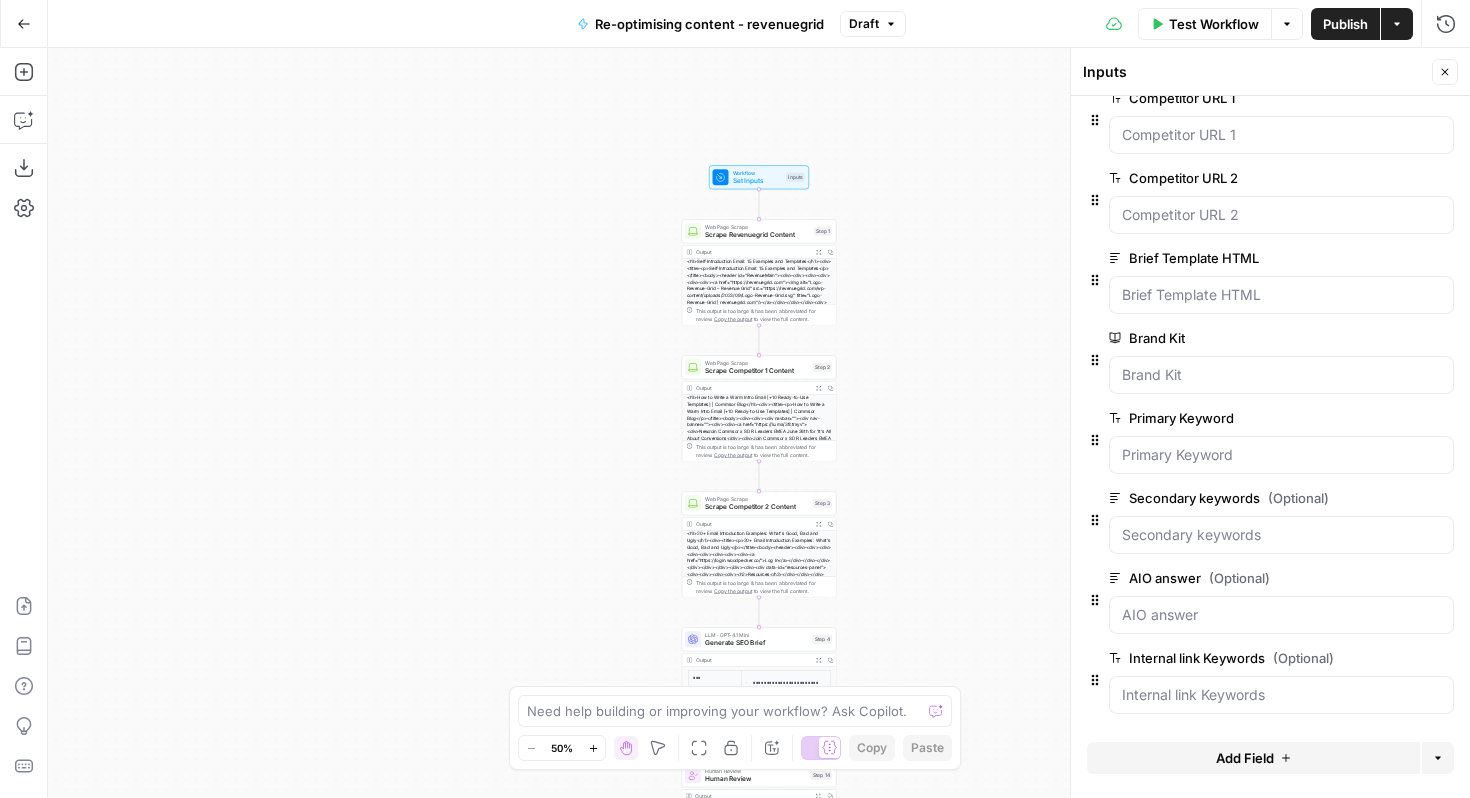 click on "Close" at bounding box center (1445, 72) 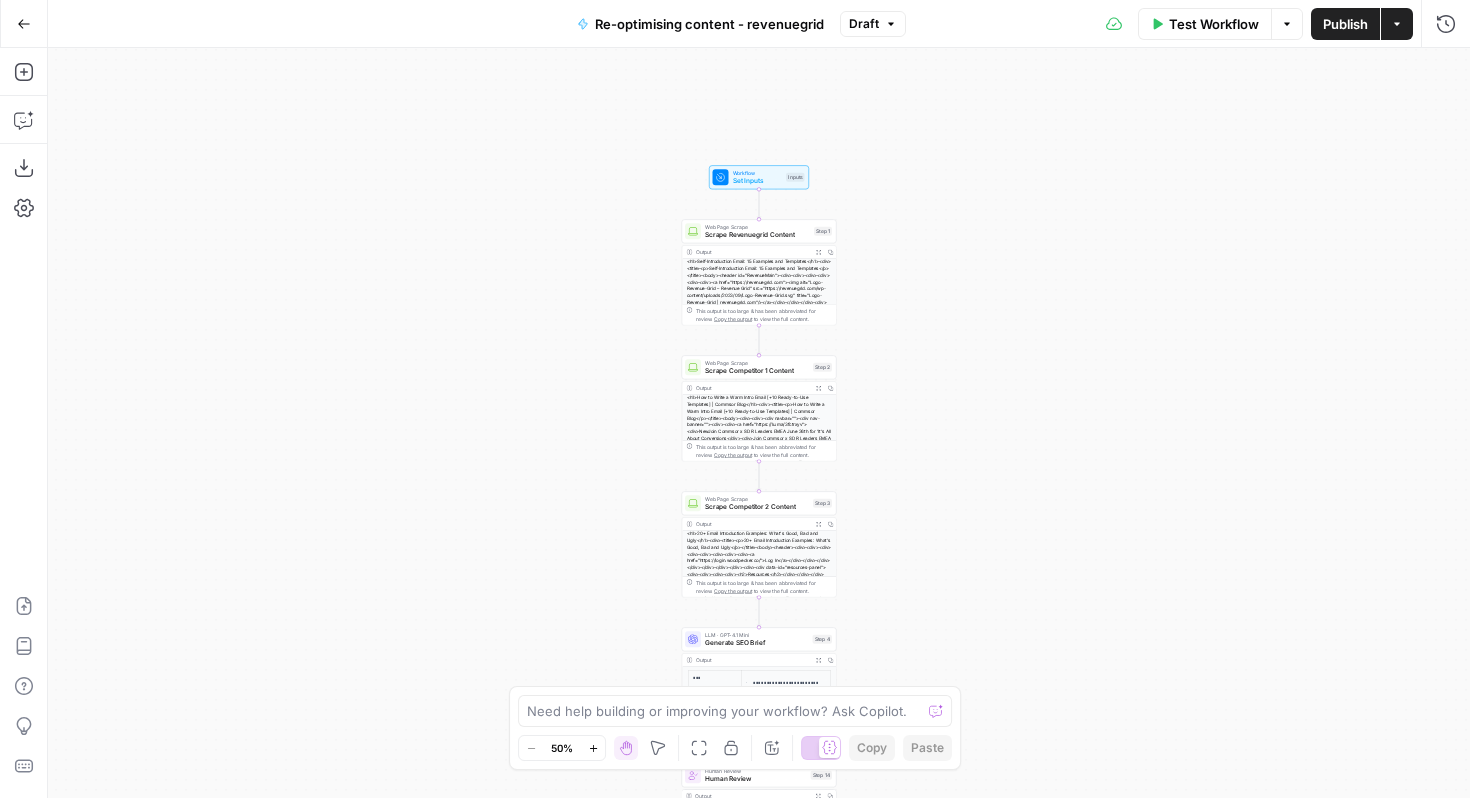 click on "<h1>Self-Introduction Email: 15 Examples and Templates</h1><div><title><p>Self-Introduction Email: 15 Examples and Templates</p></title><body><header id="RevenueMain"><div><div><div><div><div><div><a href="https://revenuegrid.com"><img alt="Logo-Revenue-Grid – Revenue Grid" src="https://revenuegrid.com/wp-content/uploads/2023/09/Logo-Revenue-Grid.svg" title="Logo-Revenue-Grid | revenuegrid.com"/></a></div></div></div><div><ul><li id="menu-item-4932"><a href="#">Product</a><ul><li id="menu-item-8615"><a href="#">Activity Capture 360</a><ul><li id="menu-item-27081"><a href="https://revenuegrid.com/product/data-capture/">Automated CaptureAutomatically capture sales data, activities, and leads to Salesforce</a></li><li id="menu-item-27096"><a href="https://revenuegrid.com/product/calendar-sync/">Calendar syncSync Salesforce calendar with Outlook and Gmail calendars</a></li><li id="menu-item-27105"><a href="https://revenuegrid.com/product/email-sidebar/">Inbox SidebarAccess, edit, and manag" at bounding box center (759, 319) 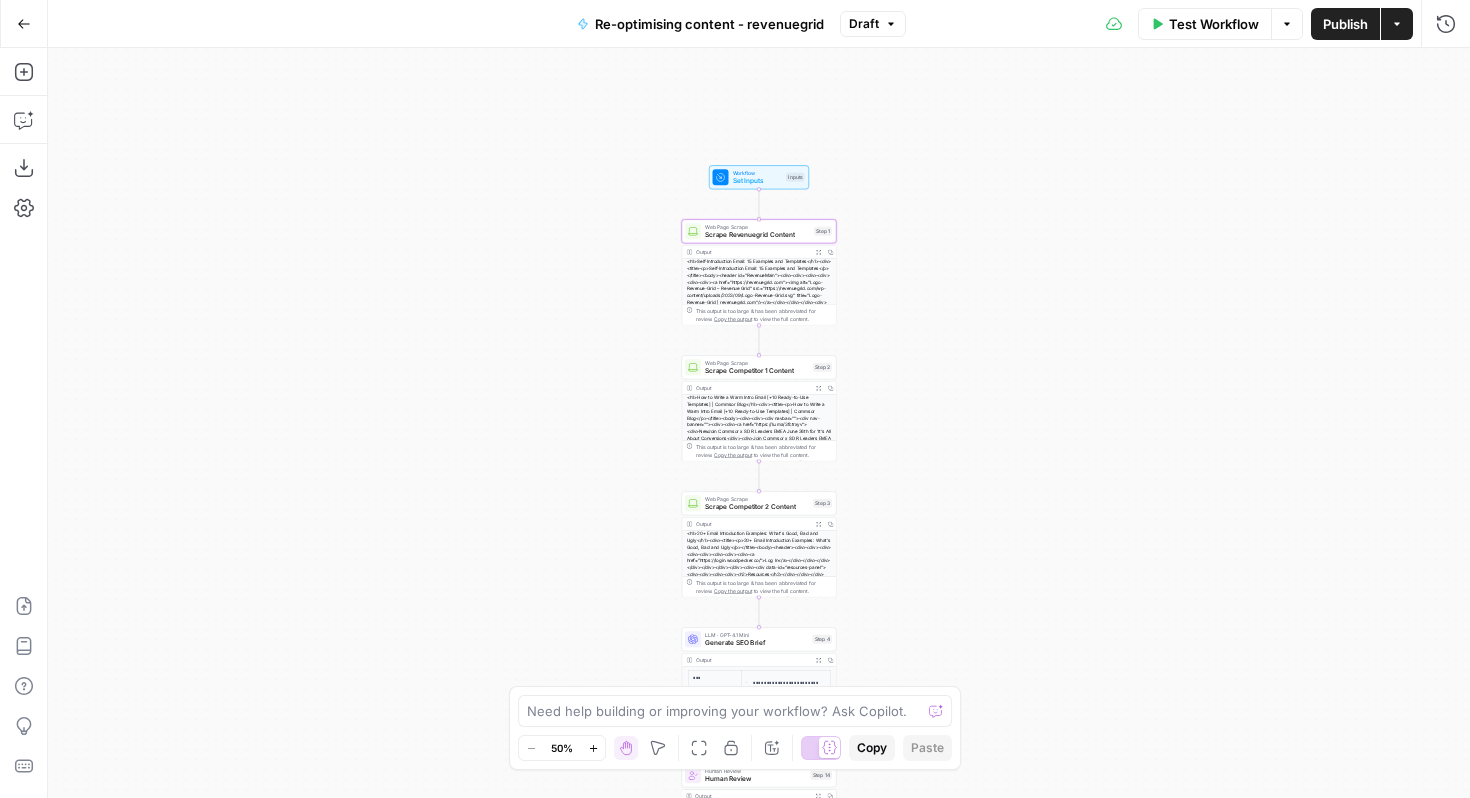 click on "Scrape Revenuegrid Content" at bounding box center (757, 235) 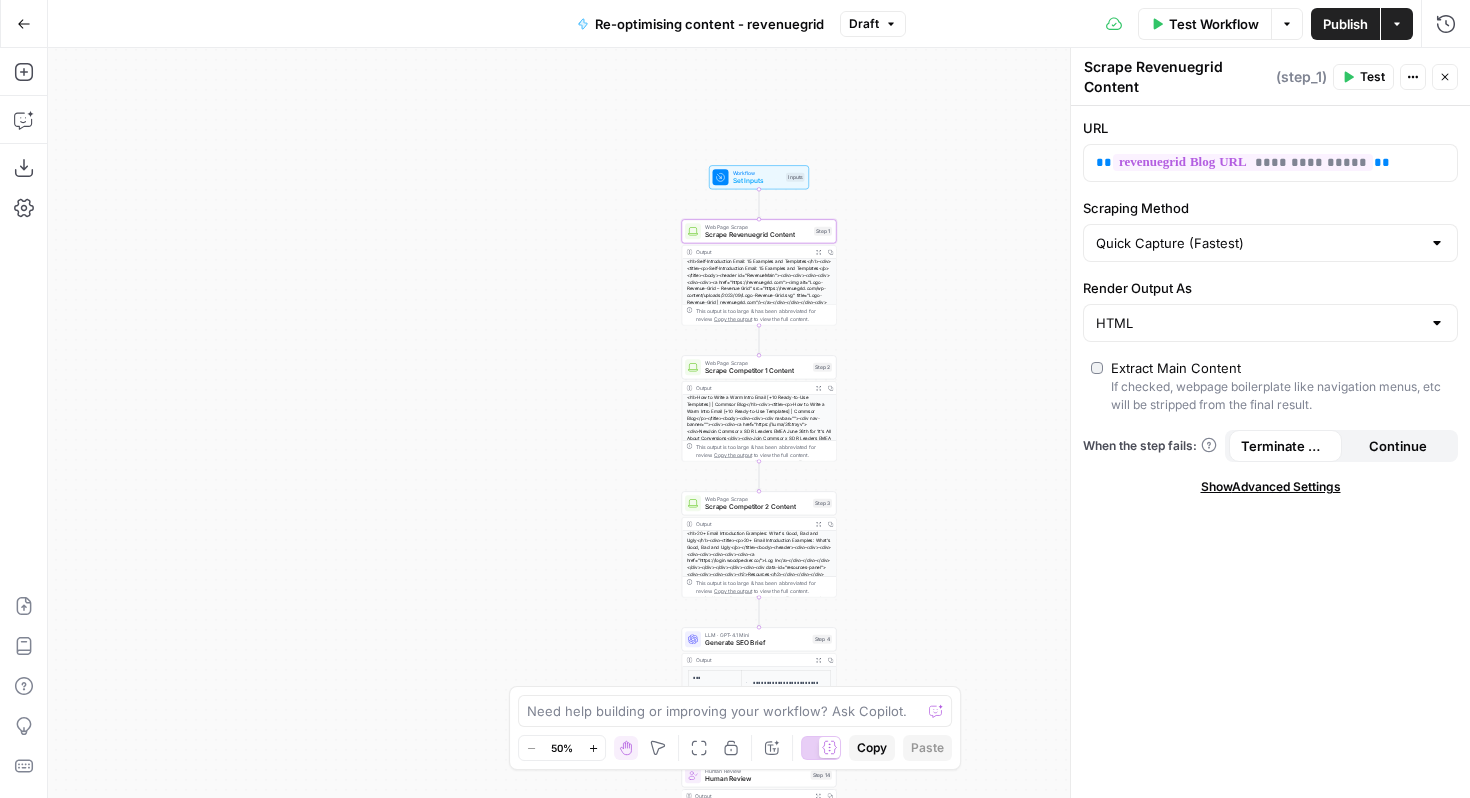 click 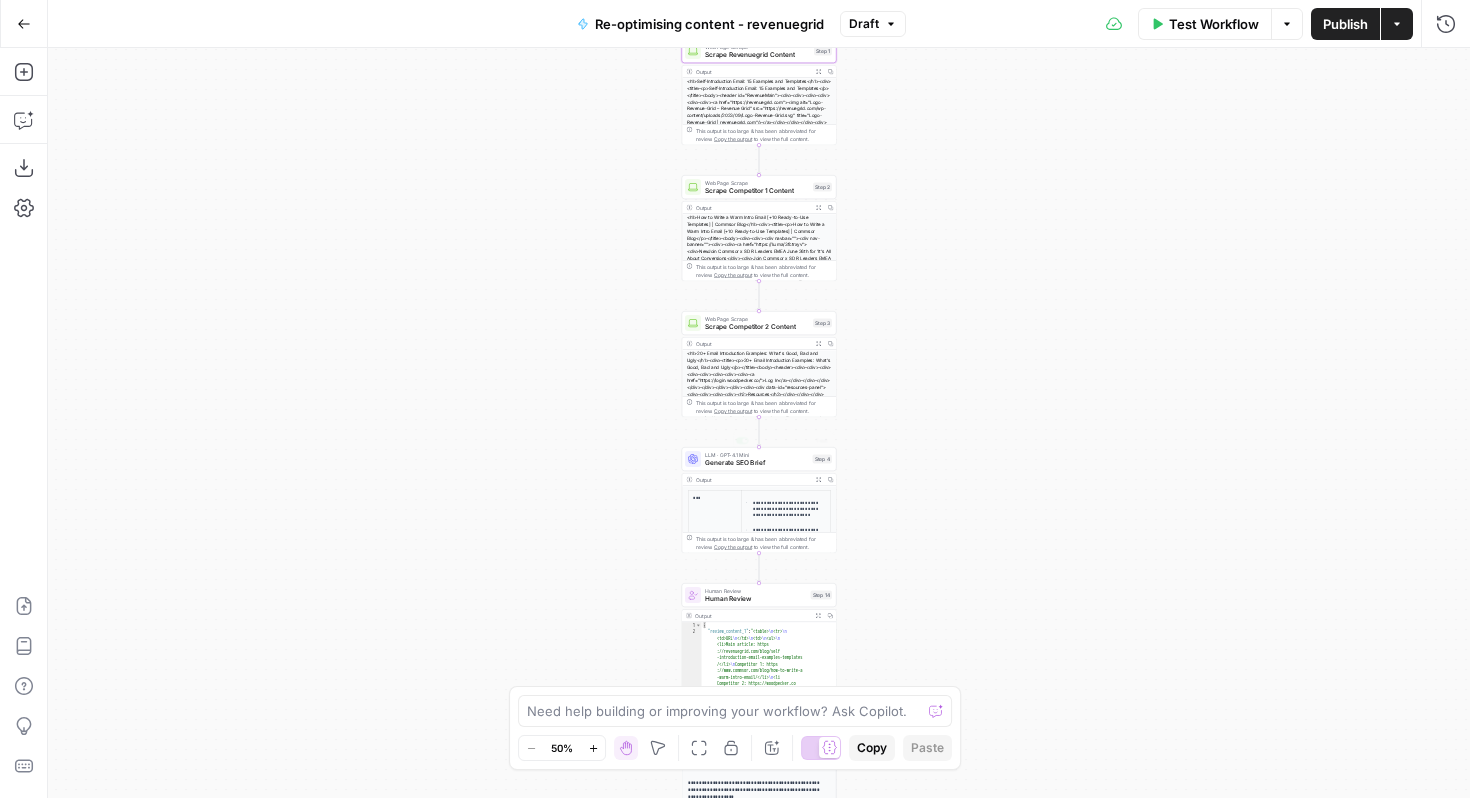 click on "**********" at bounding box center (785, 533) 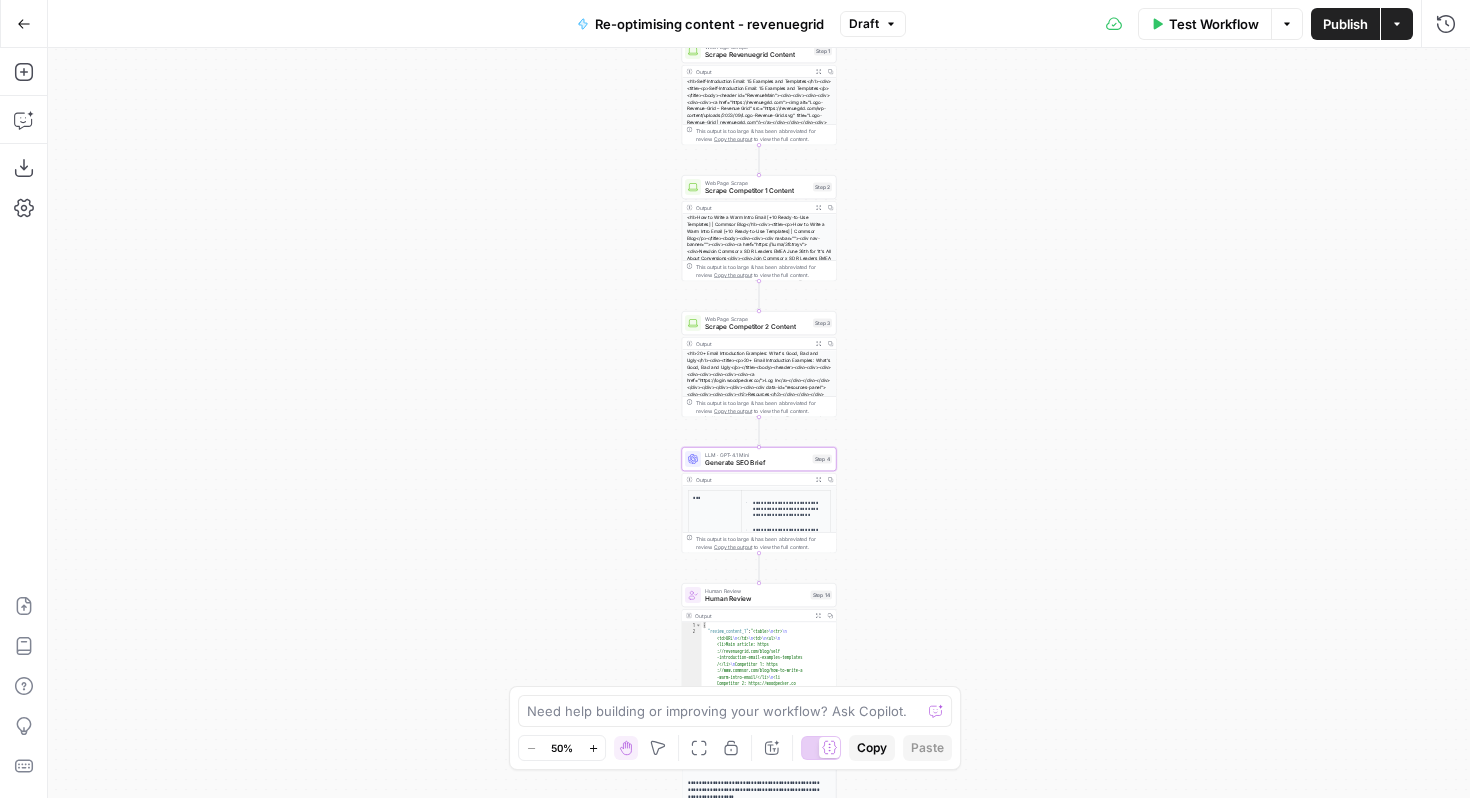 click on "Generate SEO Brief" at bounding box center [757, 463] 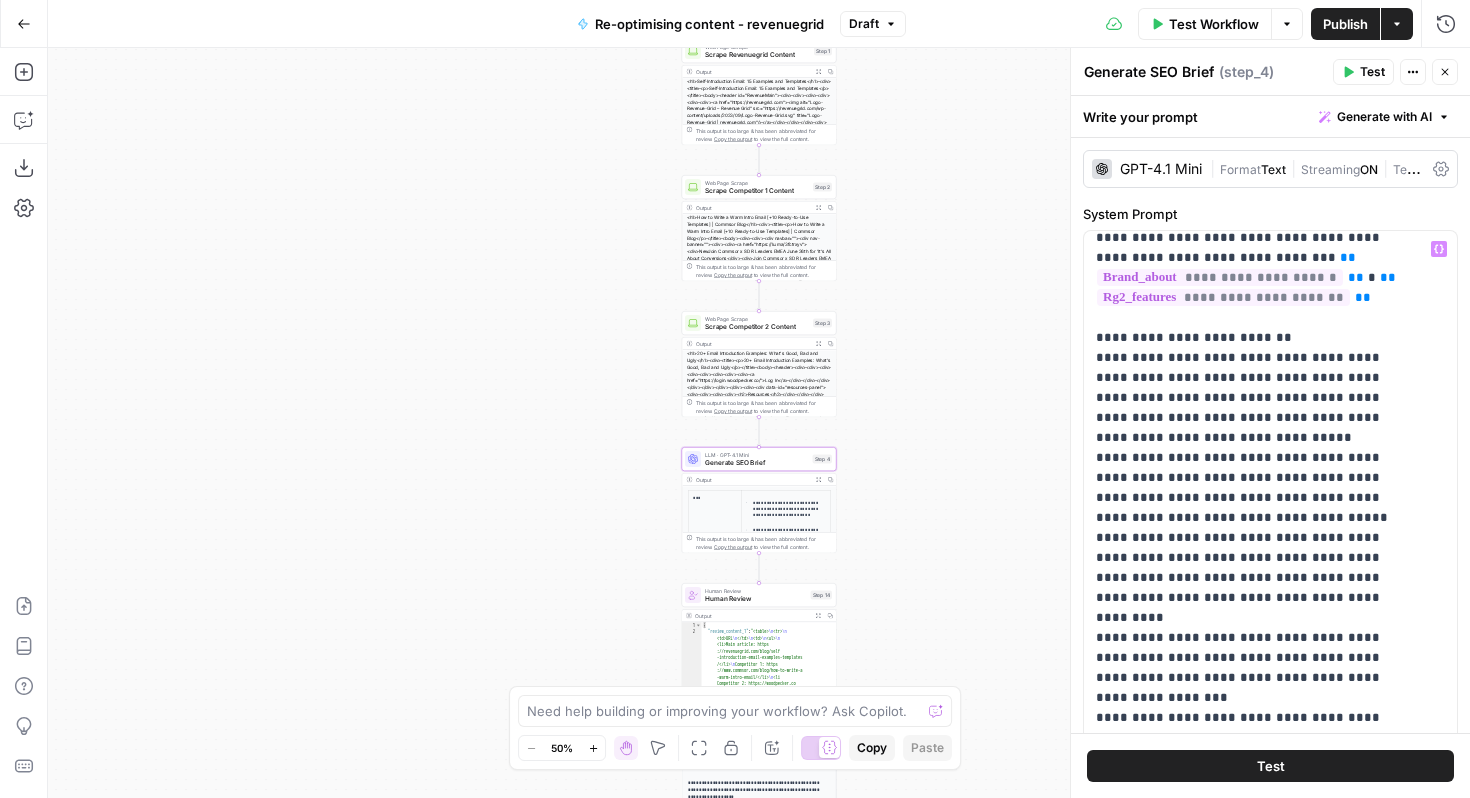 scroll, scrollTop: 1603, scrollLeft: 0, axis: vertical 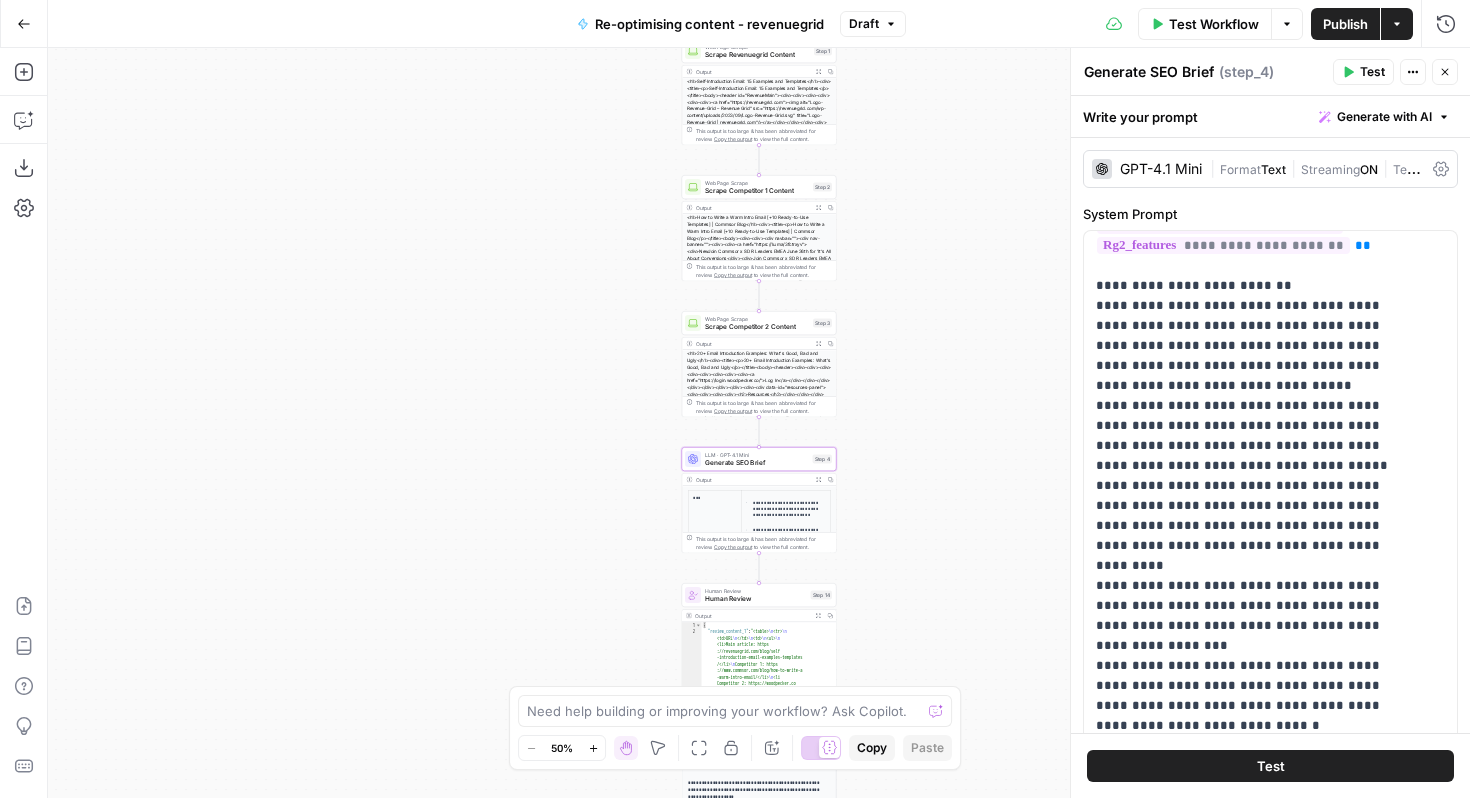 click on "Close" at bounding box center (1445, 72) 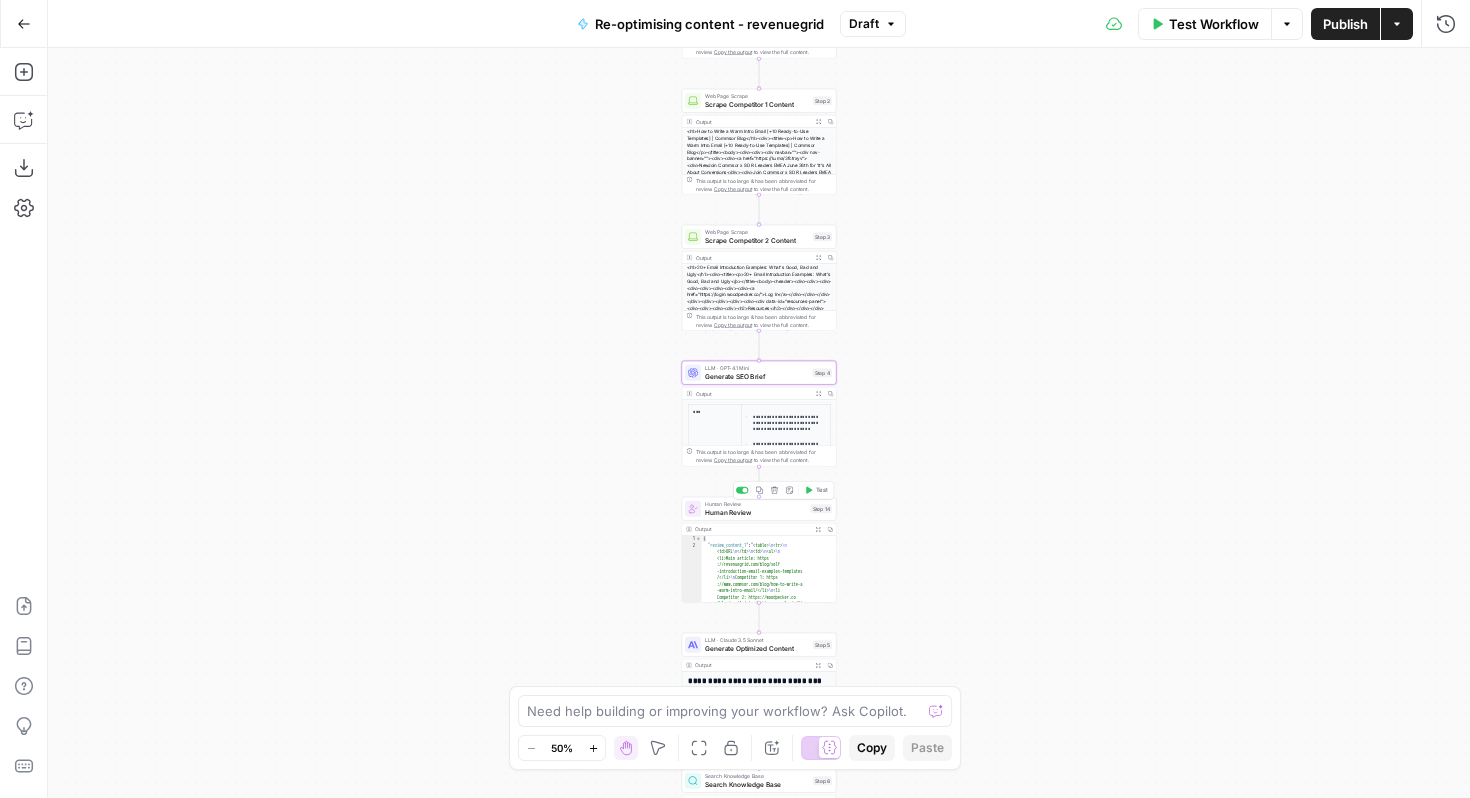 click on "Human Review" at bounding box center [756, 512] 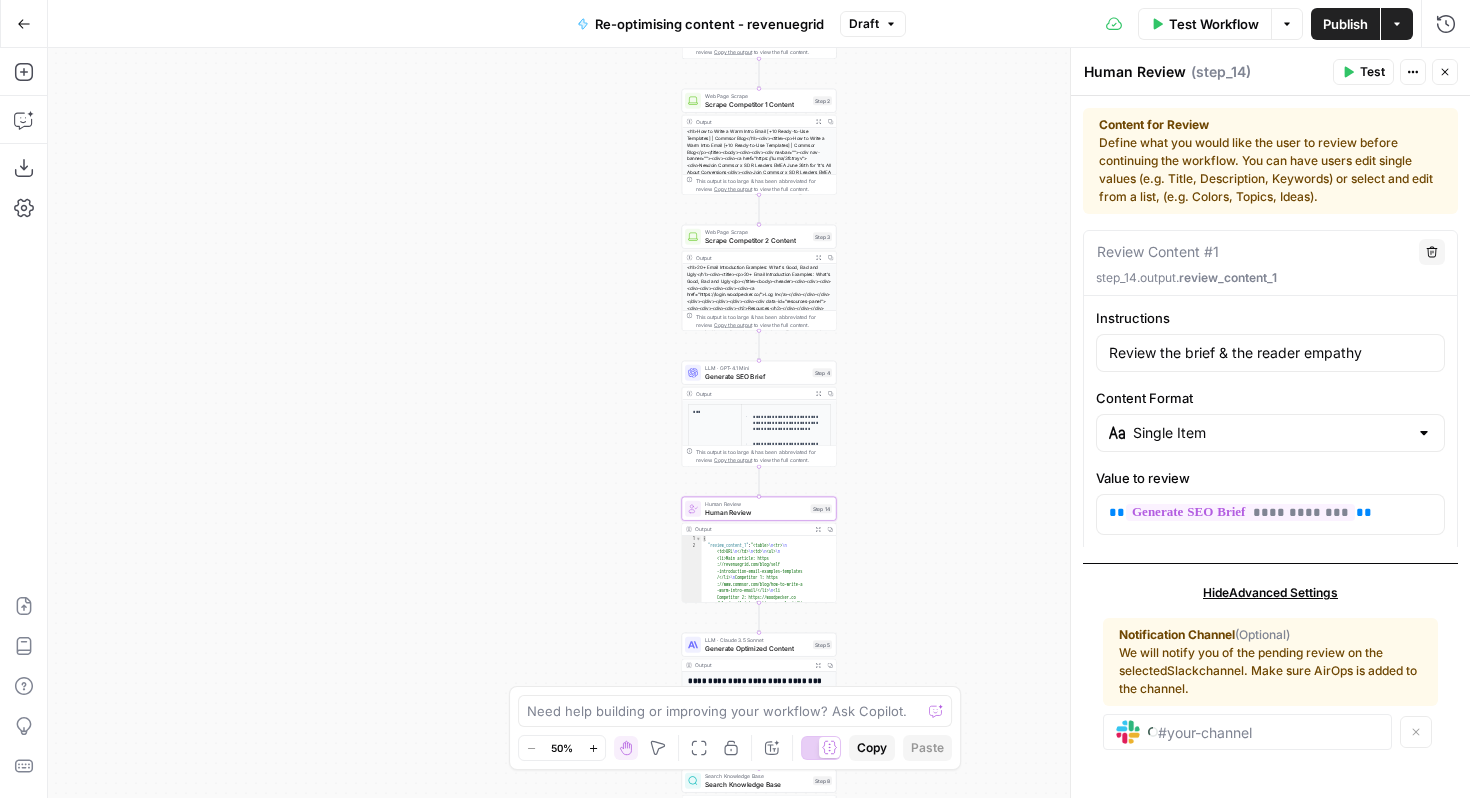 click on "Close" at bounding box center [1445, 72] 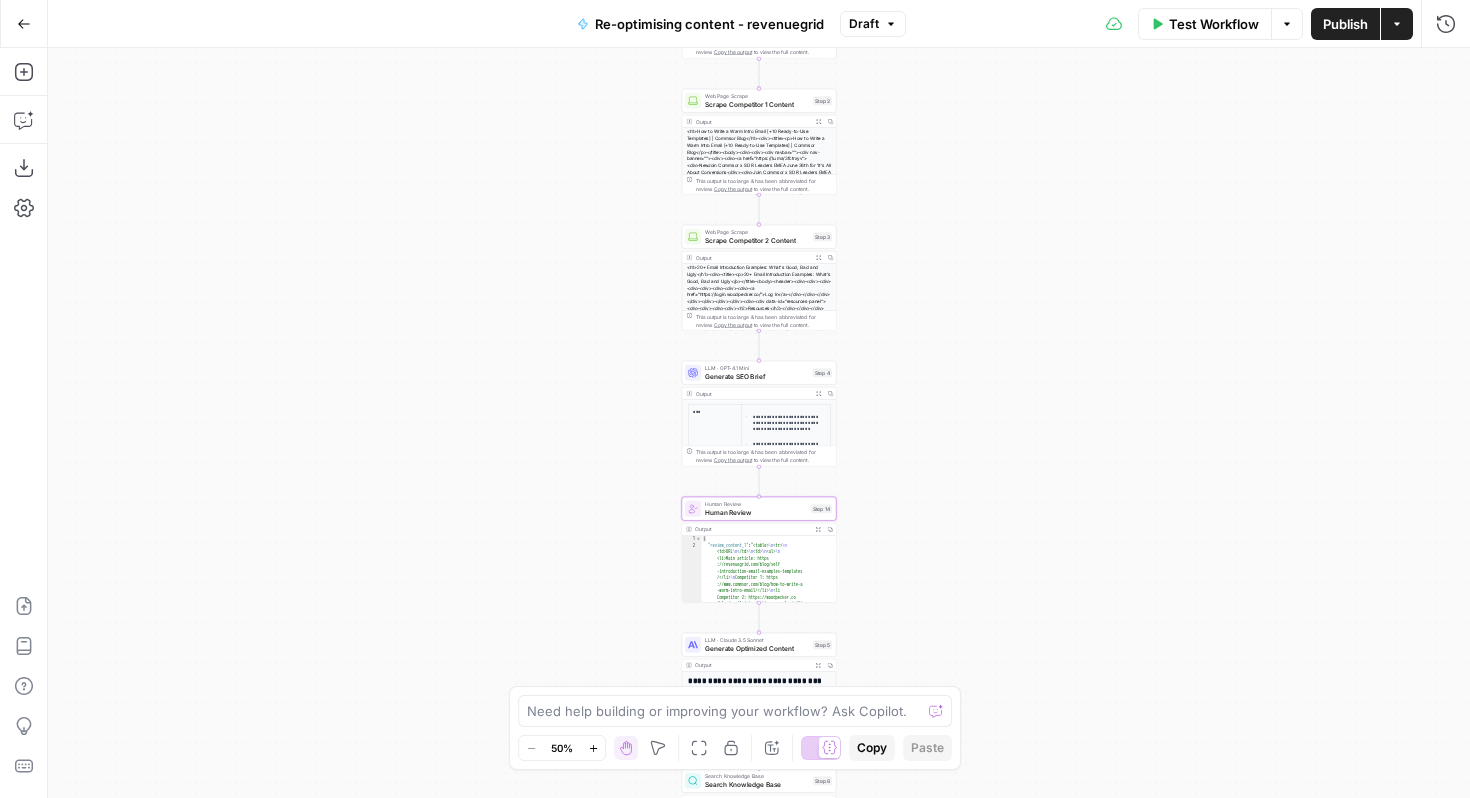 click on "{    "review_content_1" :  "<table>
<tr>
<td>URL
</td>
<td>
<ul>
<li>Main article: https ://revenuegrid.com/blog/self -introduction-email-examples-templates /
</li>
<li>Competitor 1: https ://www.commsor.com/blog/how-to-write-a -warm-intro-email/
</li>
<li>Competitor 2: https://woodpecker.co /blog/email-introduction-examples/
</li>
</ul>
</td>
</tr>
<tr>
<td>Meta title (Current)
</td>
<td>Self-Introduction Email: 15  Examples and Templates
</td>
</tr>
<tr>
<td>Meta description (Current  )
</td>
<td>Not explicitly  present in the main article source.  Needs to be added for SEO optimization  .
</td>
</tr>
<tr>
<td>Meta" at bounding box center [766, 1223] 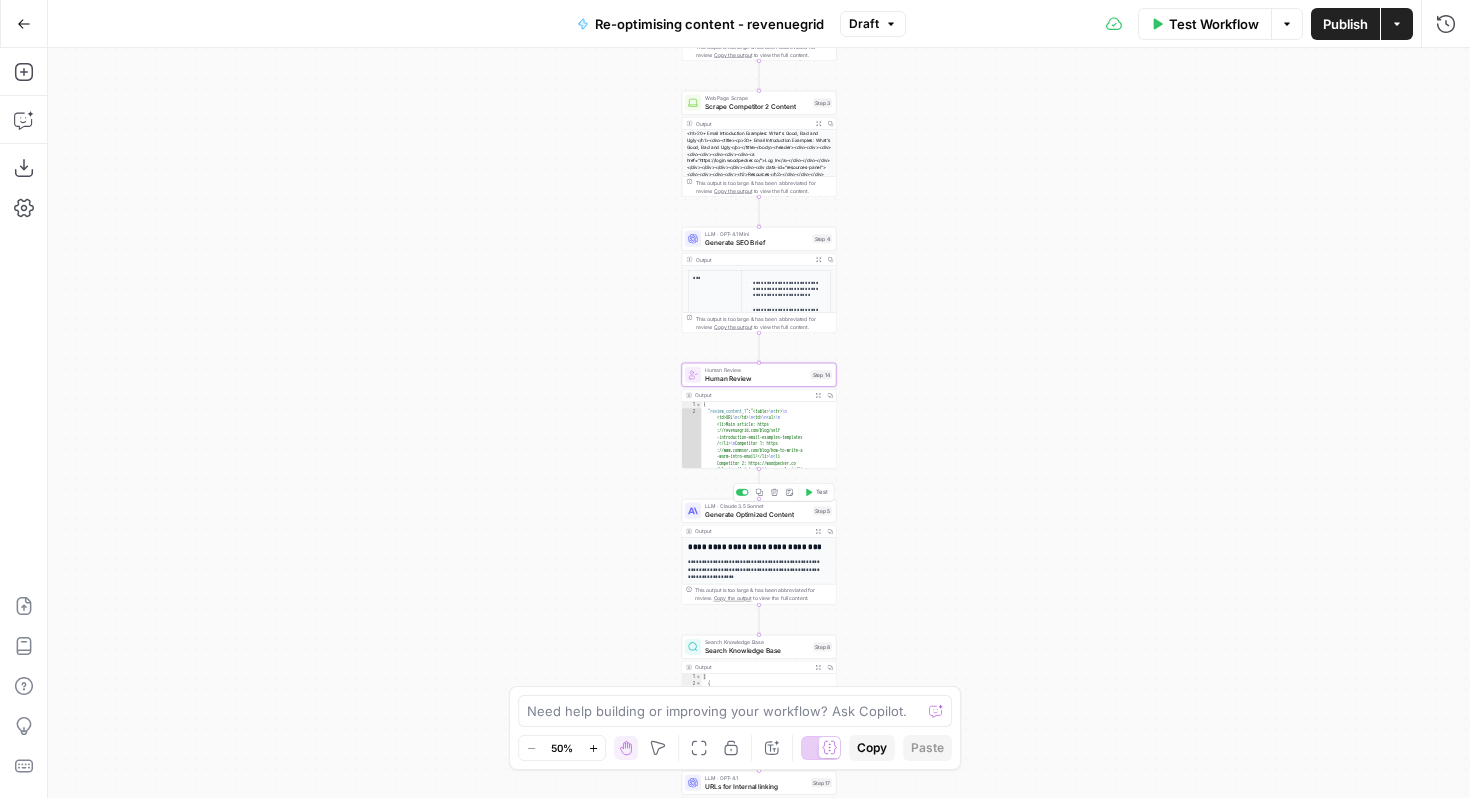 click on "Generate Optimized Content" at bounding box center [757, 514] 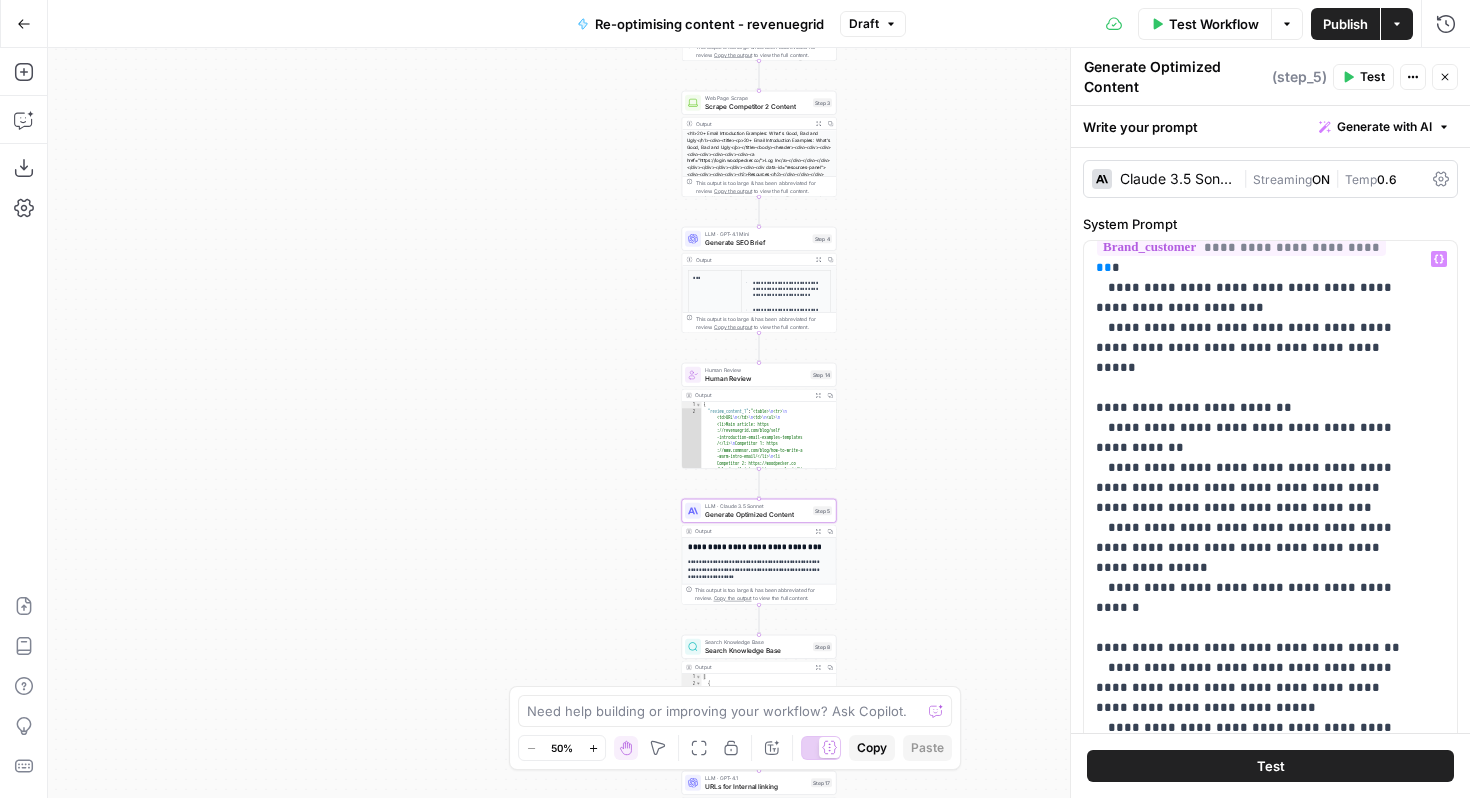 scroll, scrollTop: 2077, scrollLeft: 0, axis: vertical 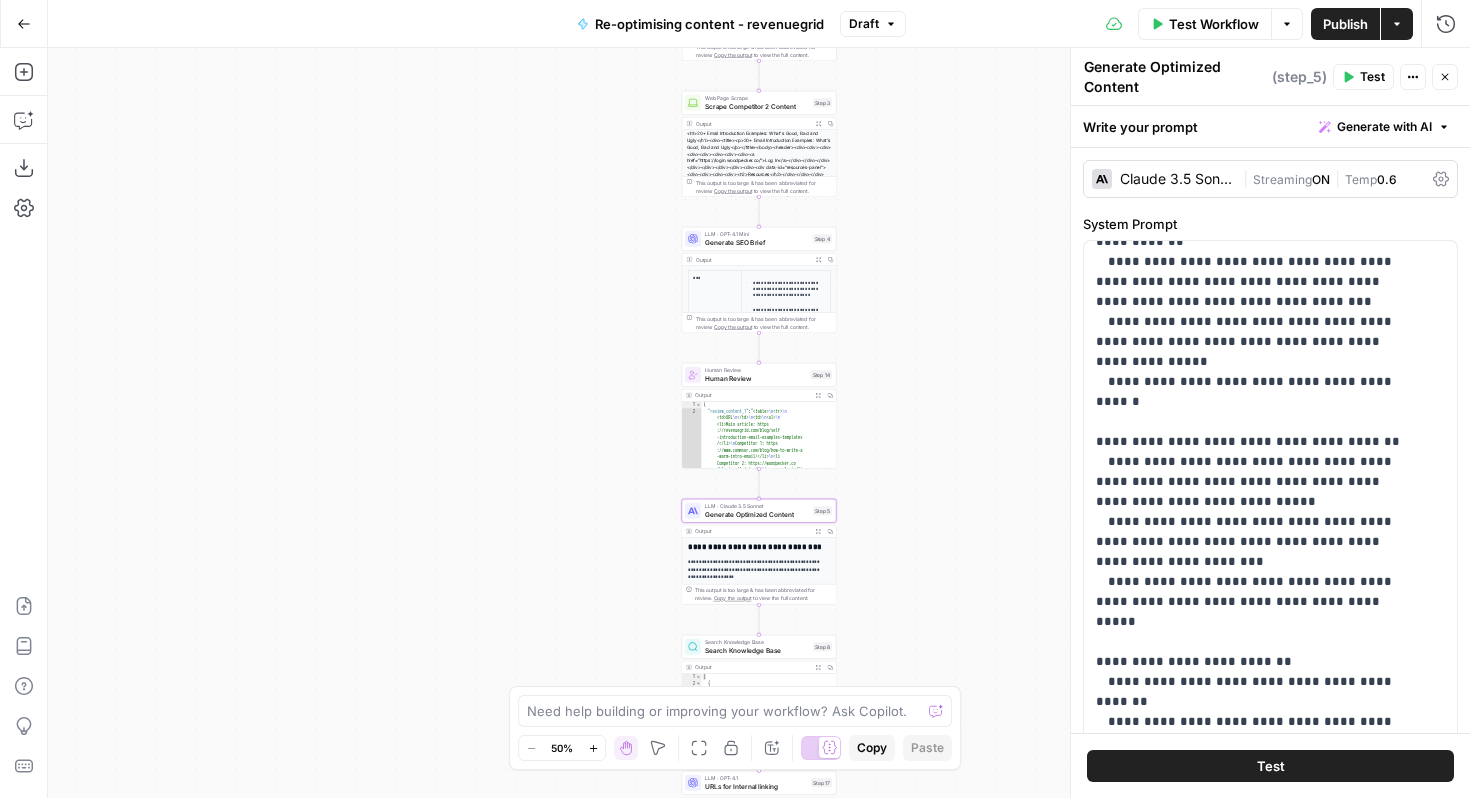 click on "Close" at bounding box center [1445, 77] 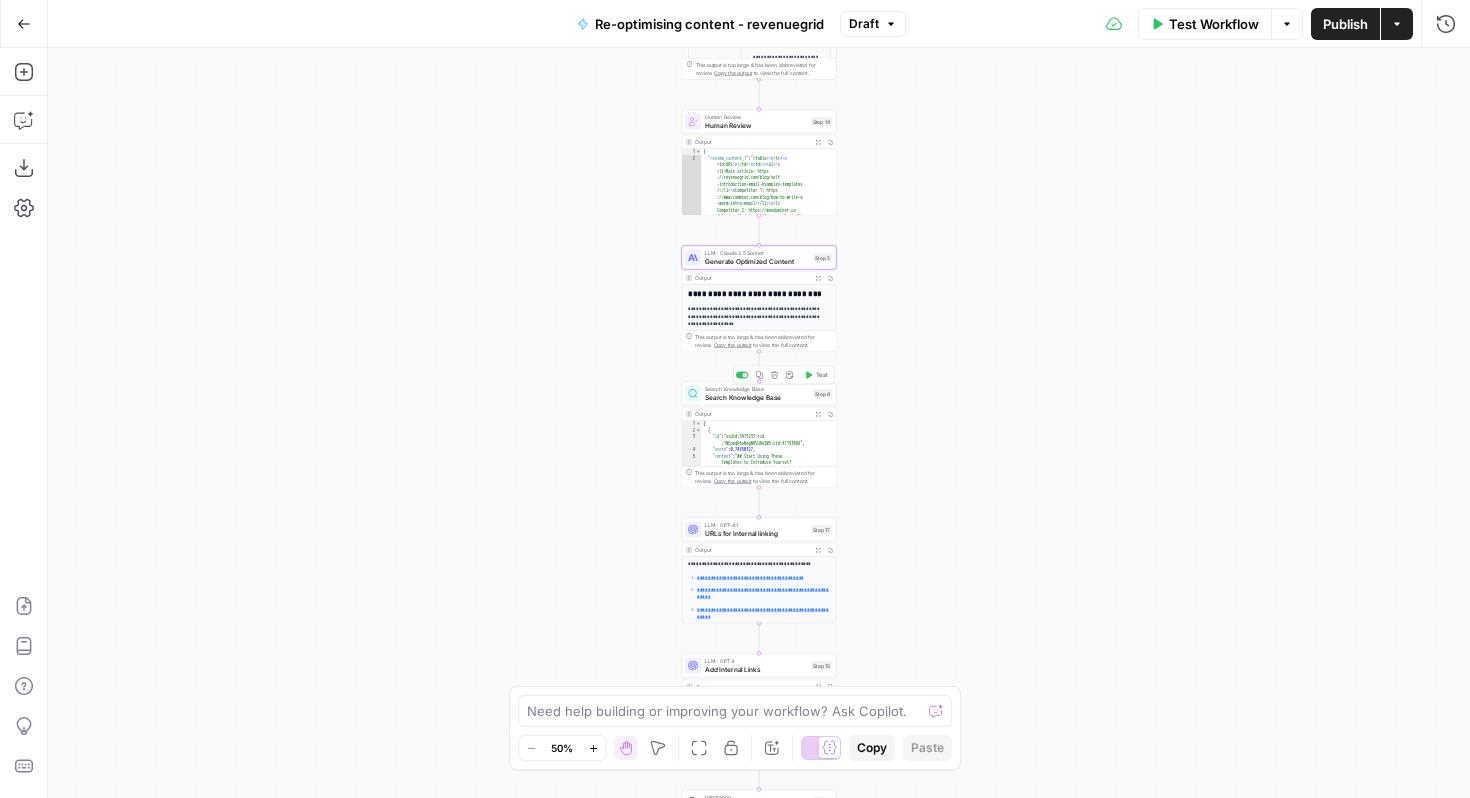 click on "Search Knowledge Base" at bounding box center (757, 397) 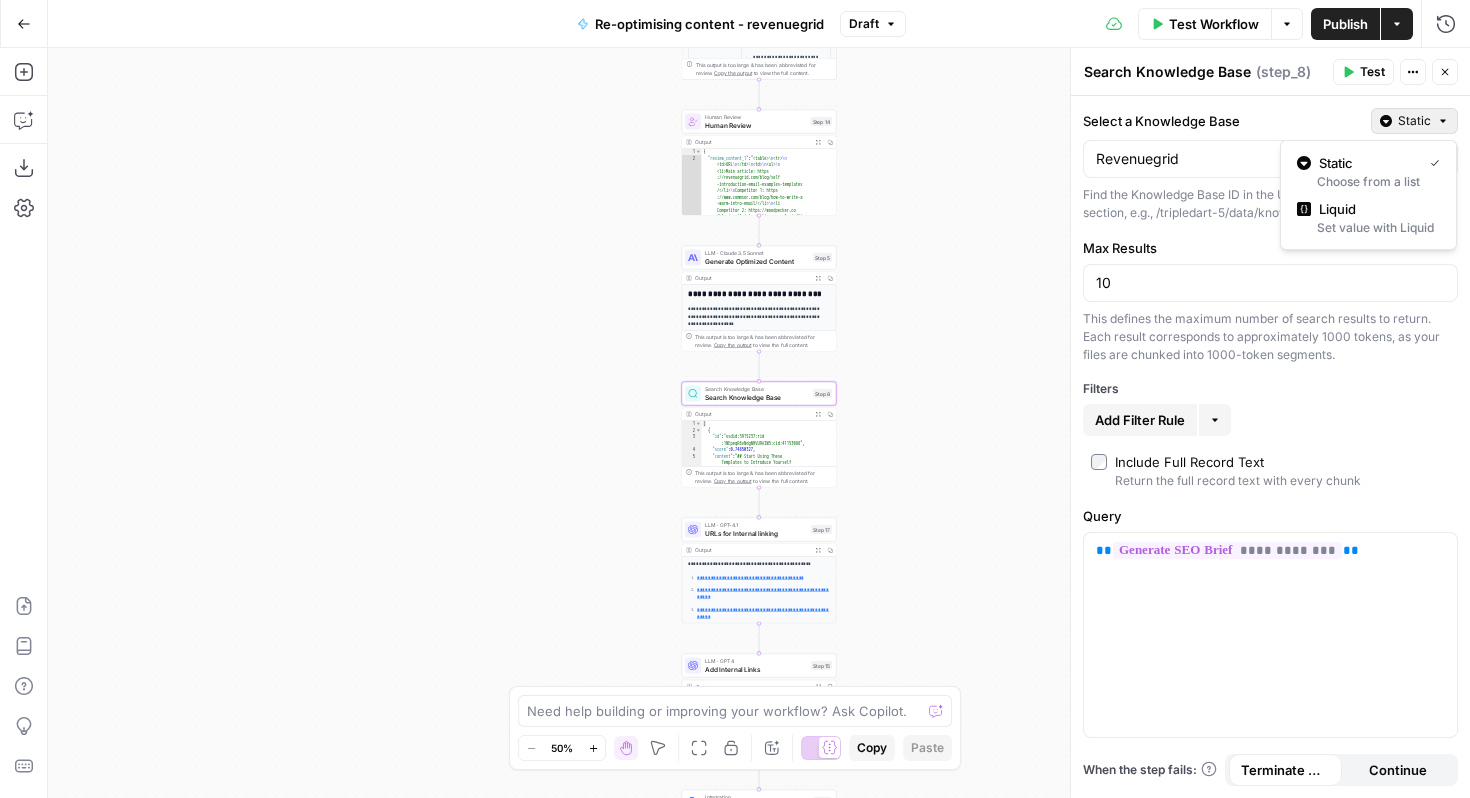 click on "Static" at bounding box center (1414, 121) 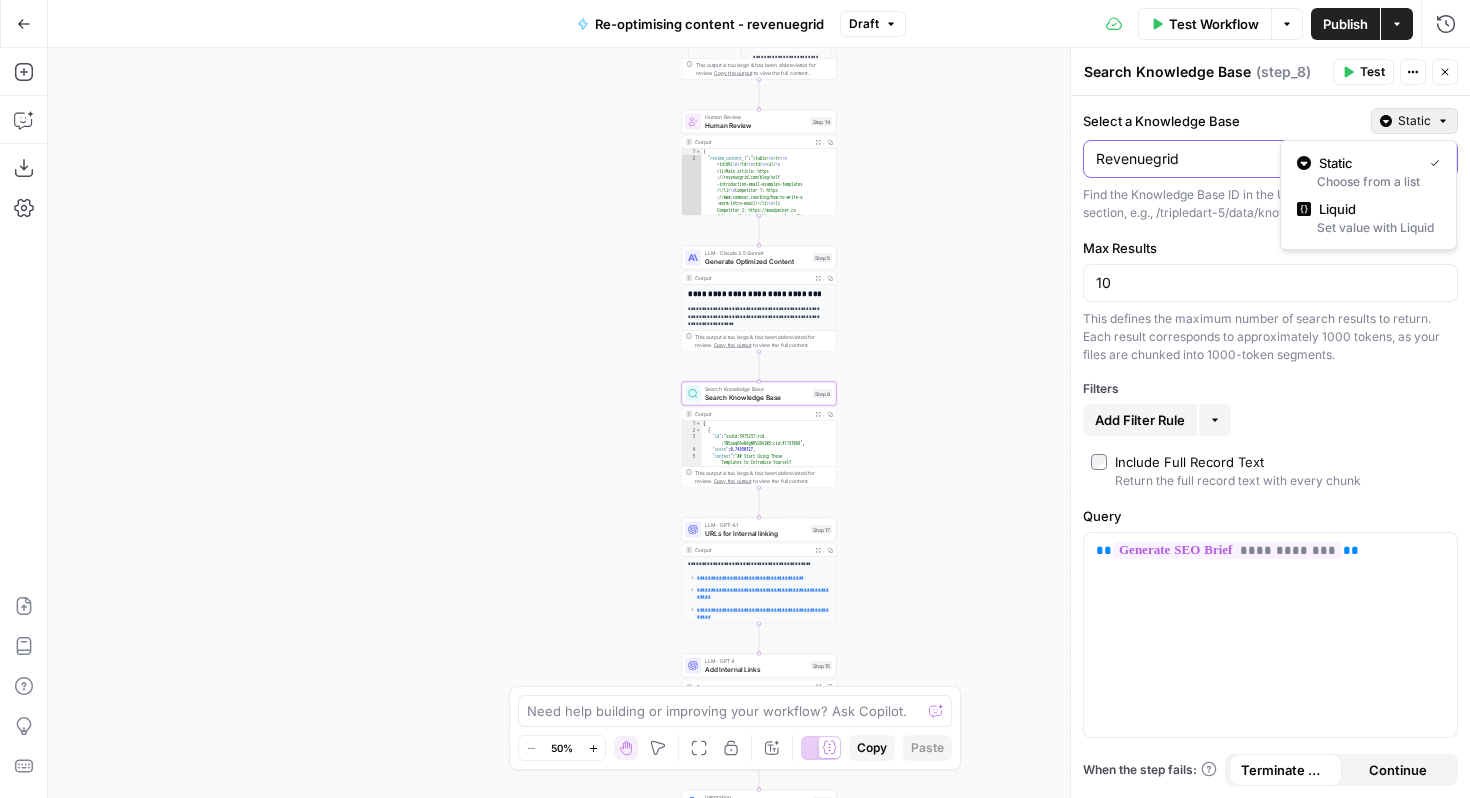 click on "Revenuegrid" at bounding box center [1258, 159] 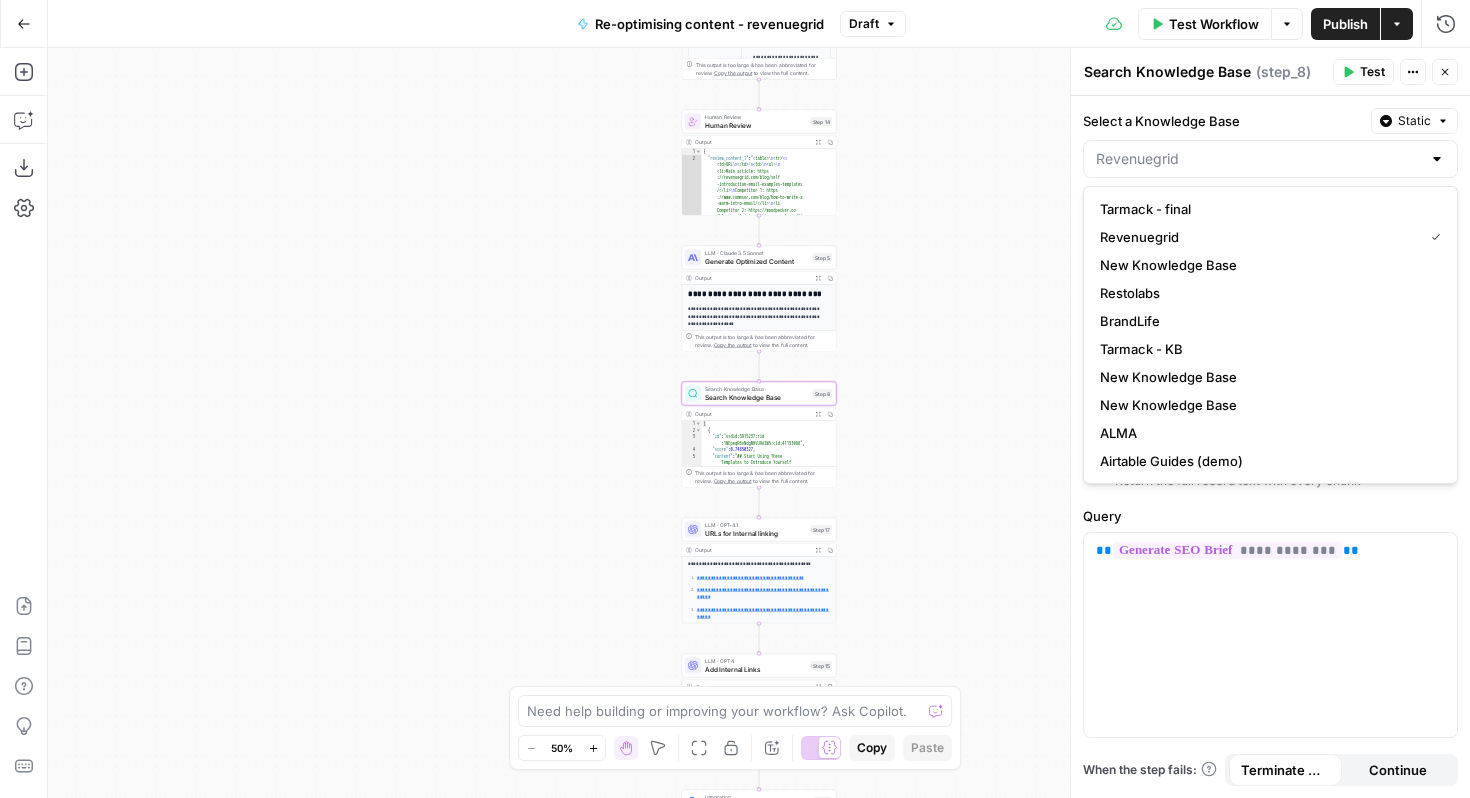 type on "Revenuegrid" 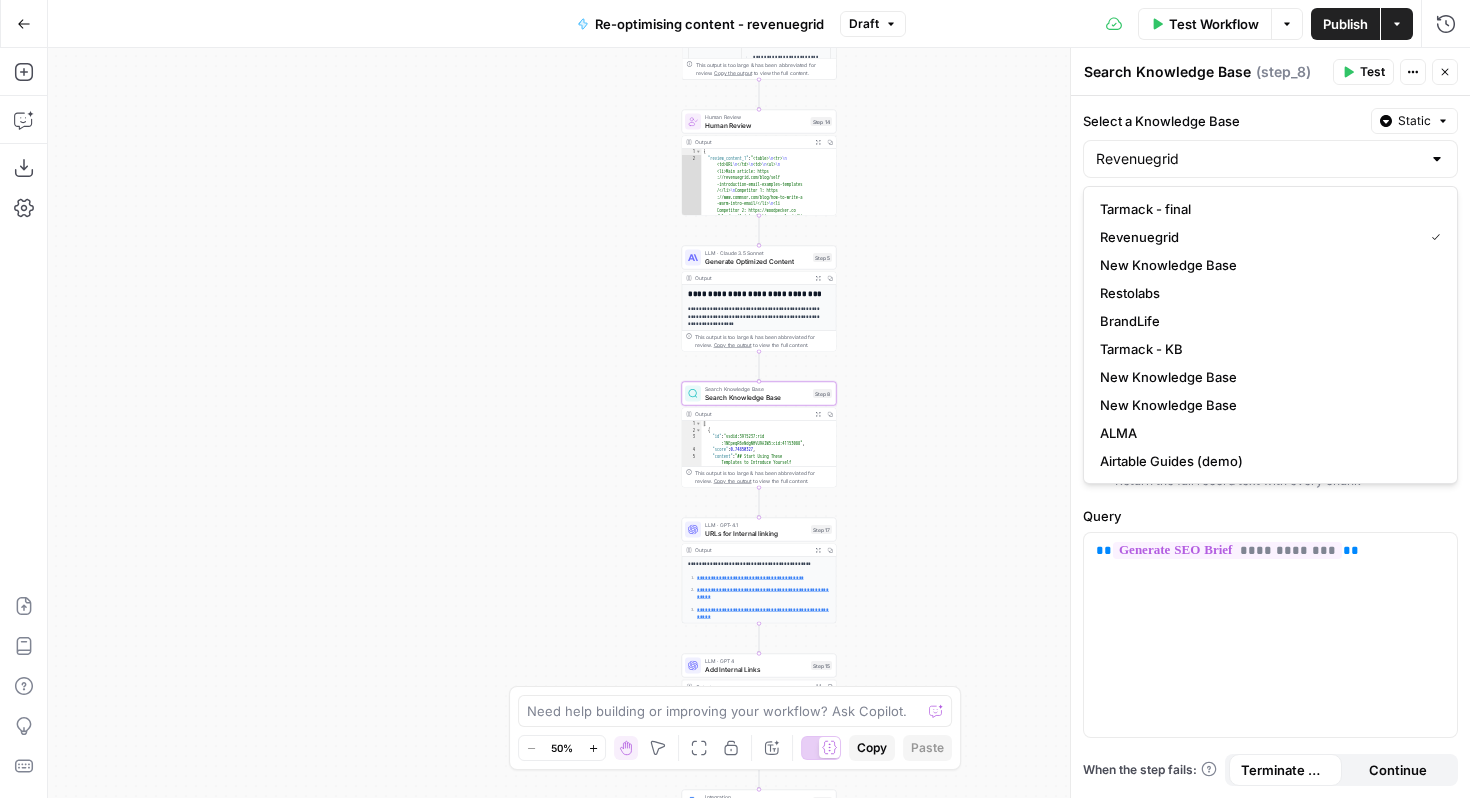 click on "Select a Knowledge Base" at bounding box center [1223, 121] 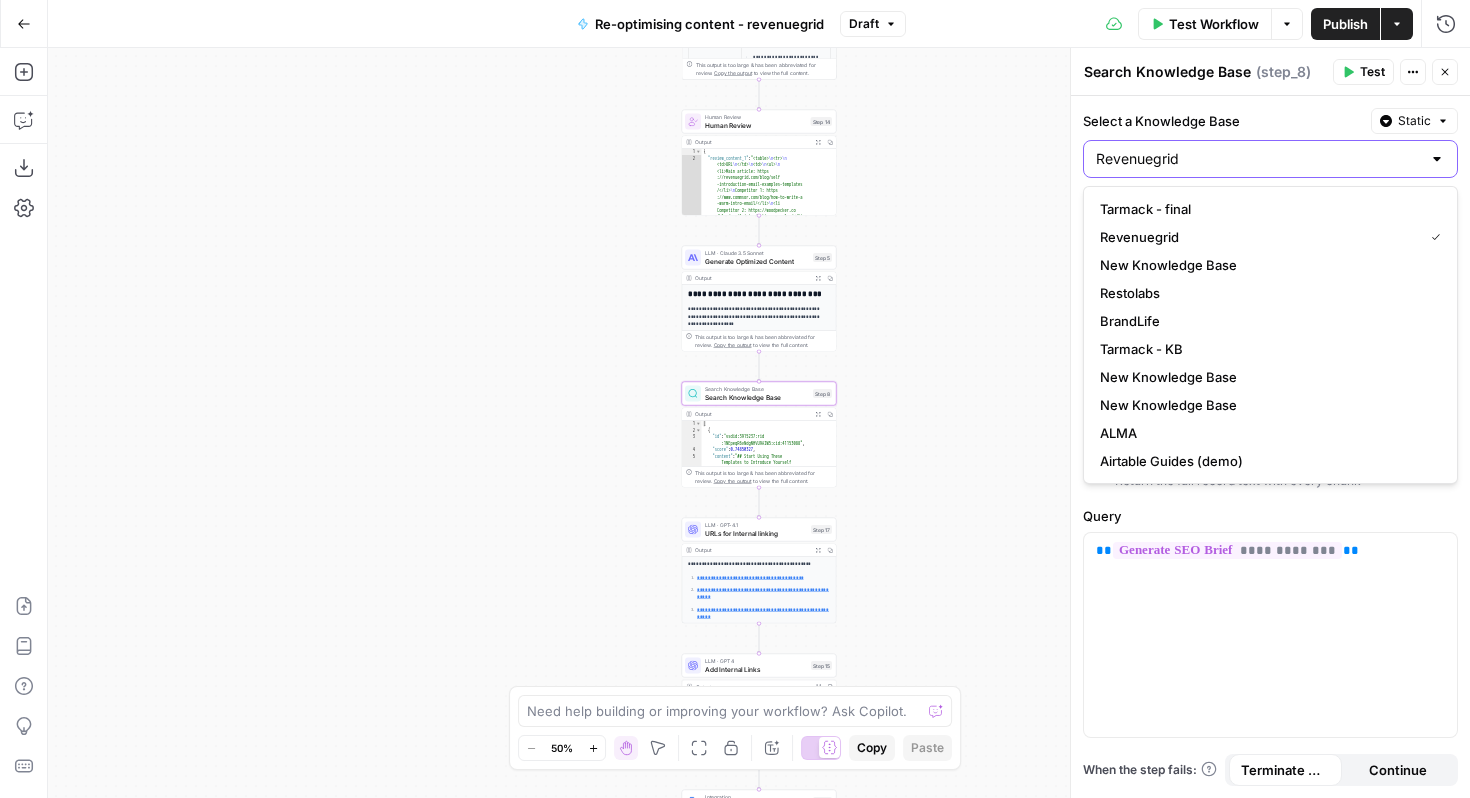 click on "Revenuegrid" at bounding box center [1258, 159] 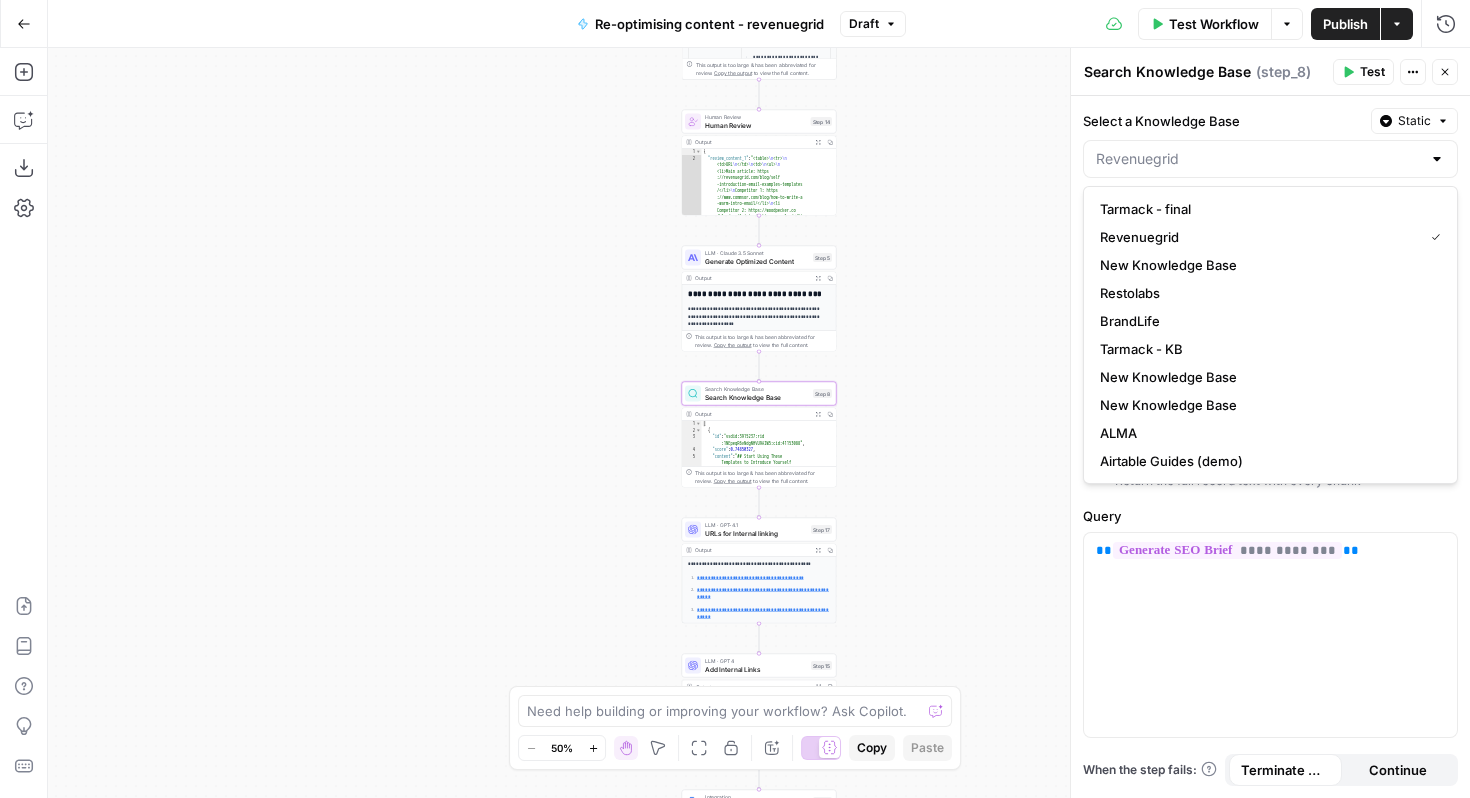 type on "Revenuegrid" 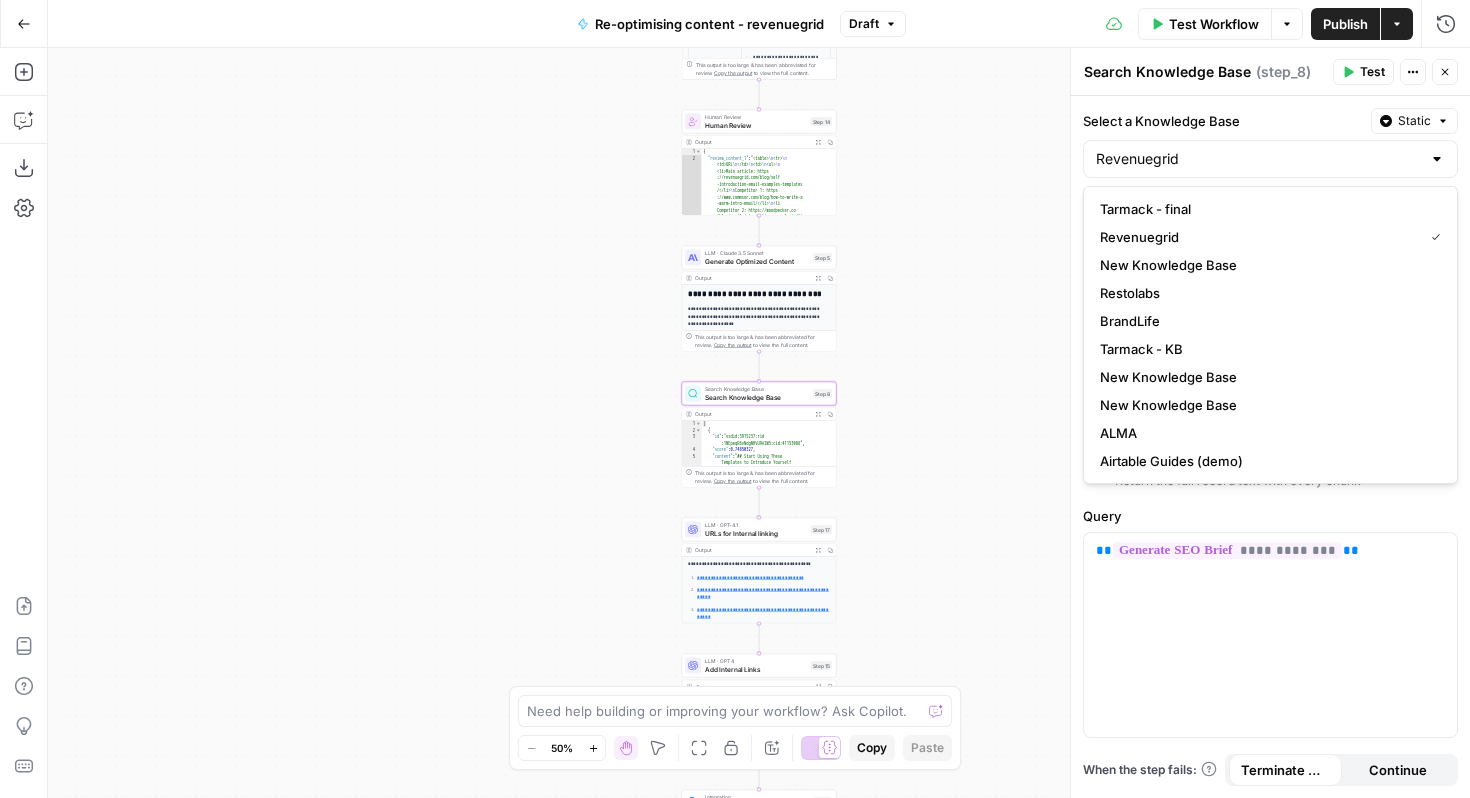 click on "Select a Knowledge Base Static" at bounding box center (1270, 121) 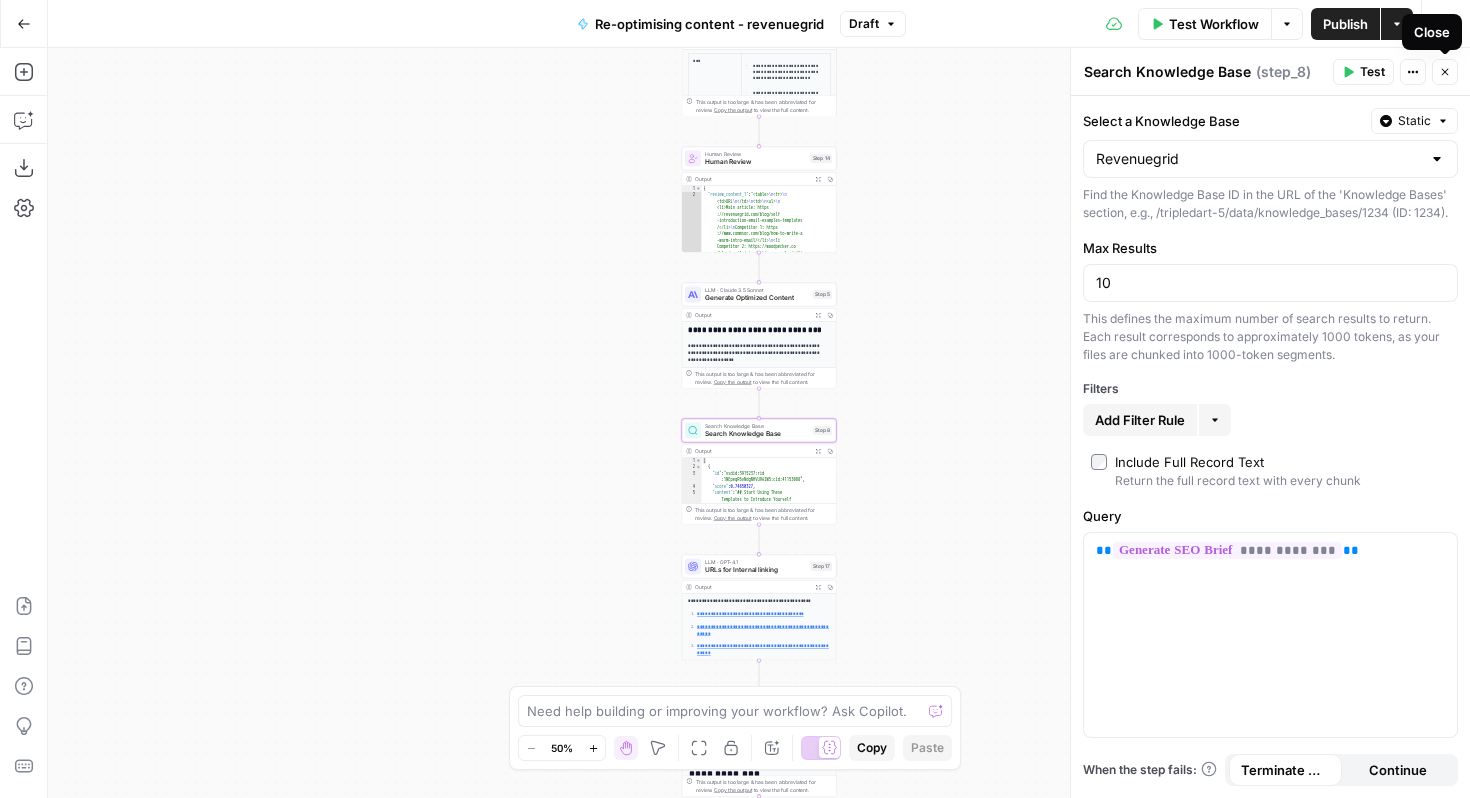 click 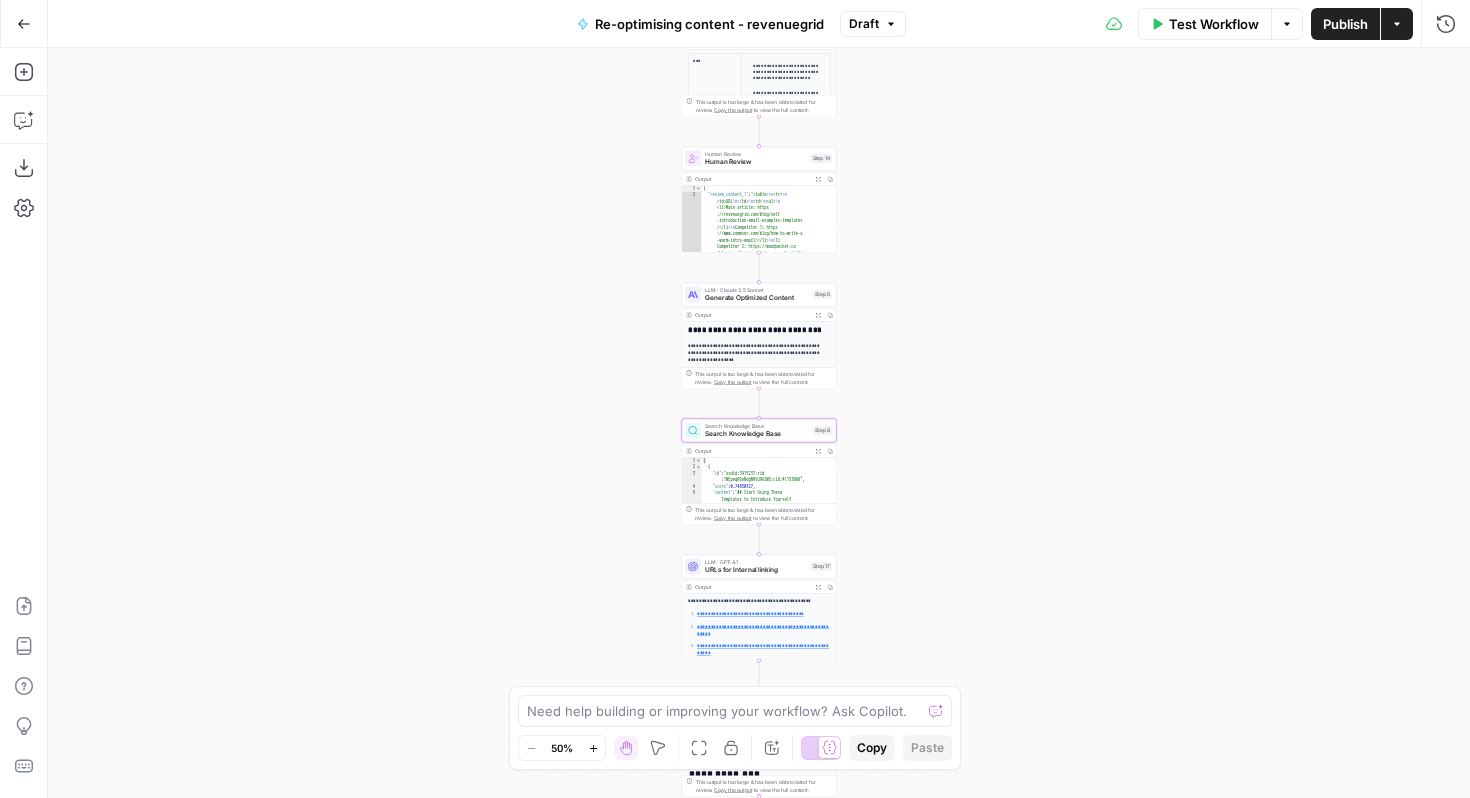 click on "[    {      "id" :  "vsdid:3915237:rid          :1NEpeqR6vNdgNHVU9AIW5:cid:41153088" ,      "score" :  0.74850327 ,      "content" :  "## Start Using These          Templates to Introduce Yourself          Effectively in an Email \n\n A self           -introduction email is a valuable           tool for both professionals and           individuals. Whether you’re reaching           out to a potential employer,           introducing yourself to a new team,           or just connecting with someone in           your industry, a well-crafted           introductory email can pave the way           for deeper relationships and new           opportunities. \n\n With the 15           introduction templates in this post,           you have a rich palette to choose           from, tailored to various scenarios           and preferences. Lean on these           introduction." at bounding box center [766, 740] 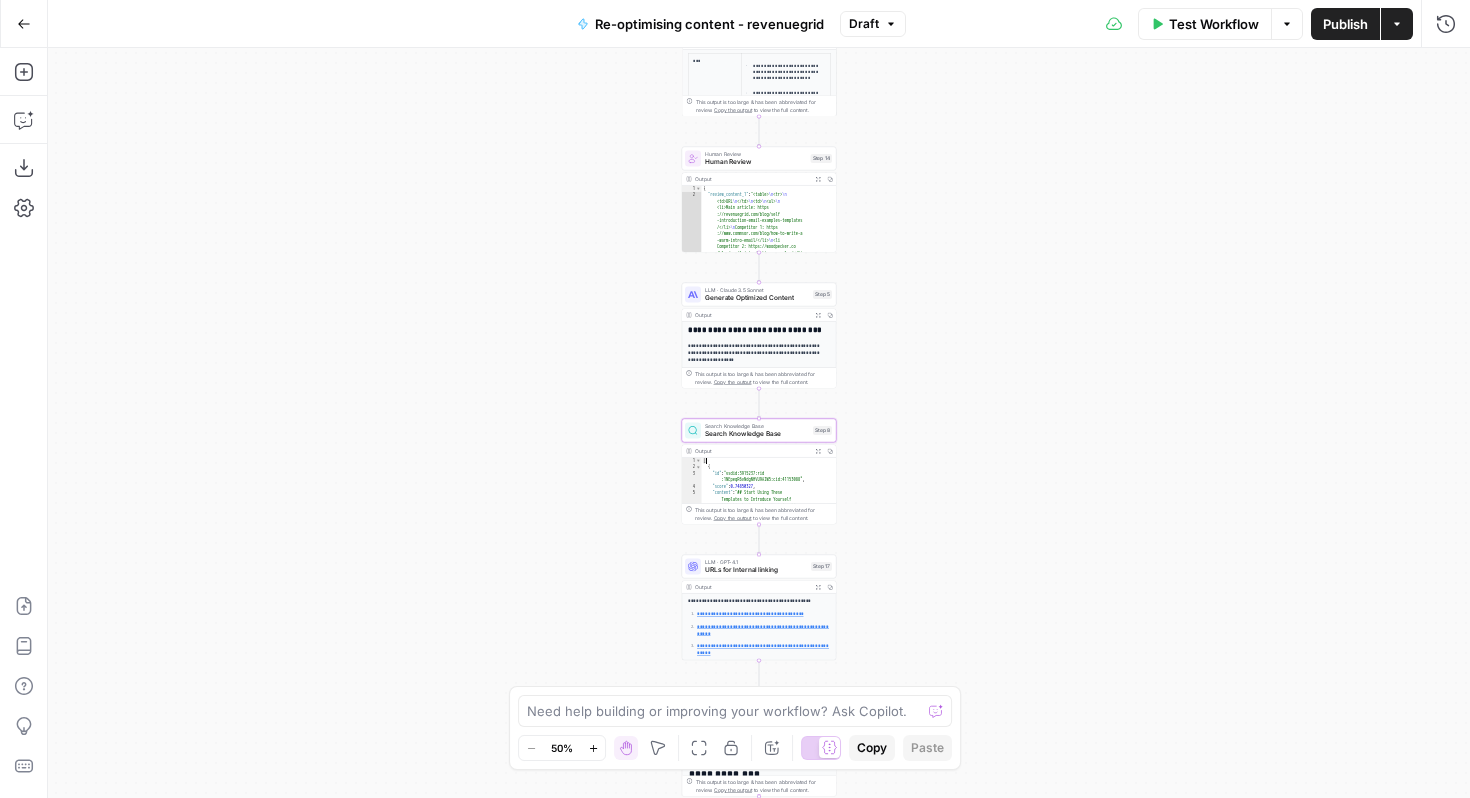 click on "Search Knowledge Base" at bounding box center [757, 434] 